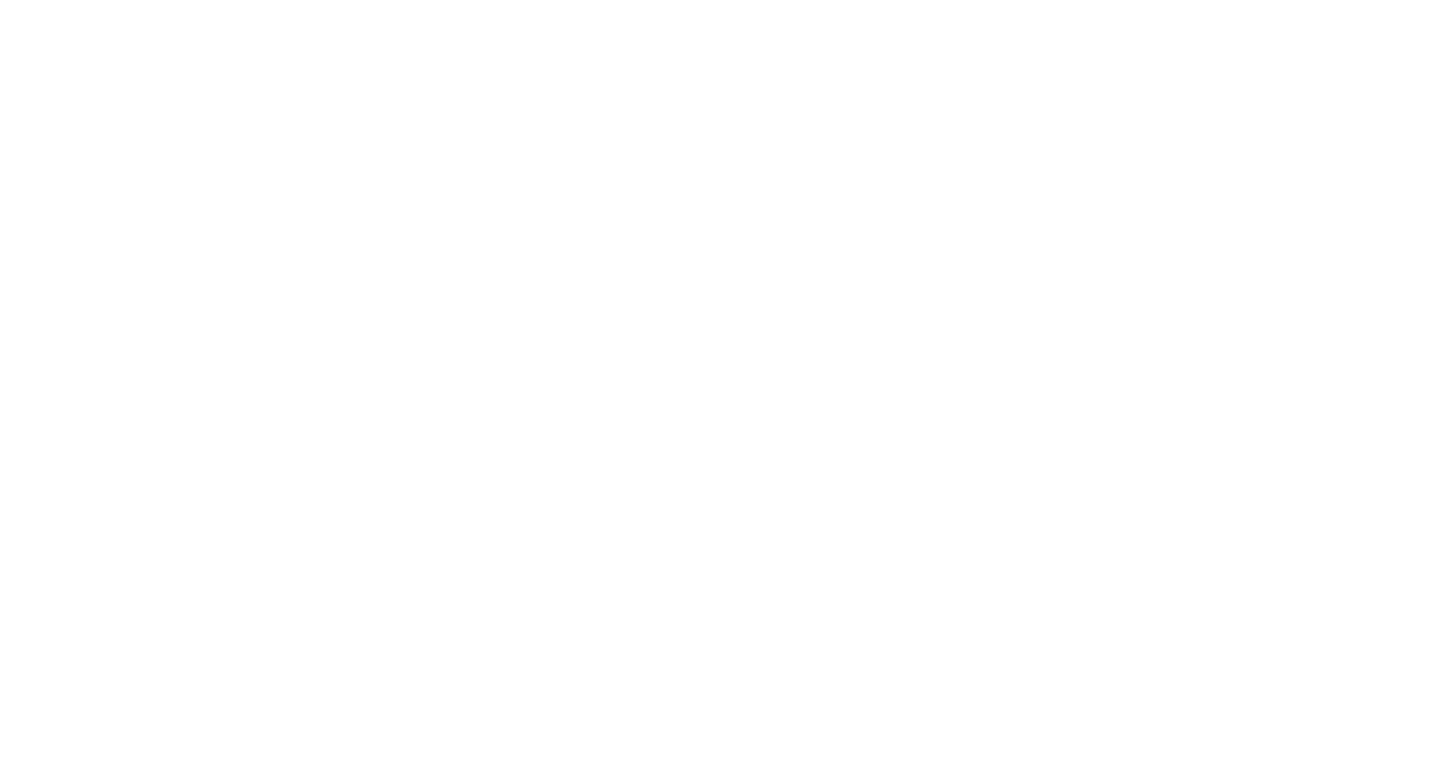 scroll, scrollTop: 0, scrollLeft: 0, axis: both 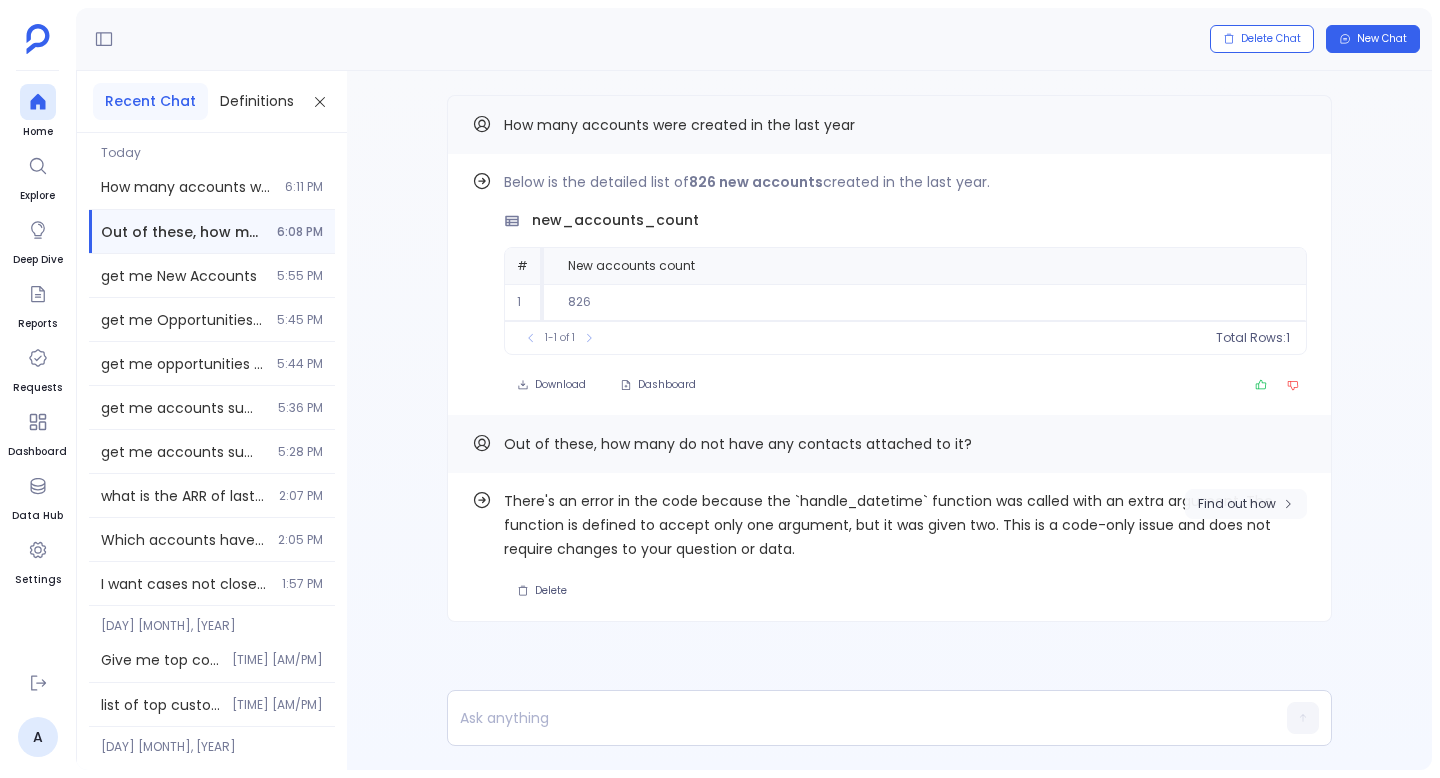 click on "Find out how" at bounding box center (1237, 504) 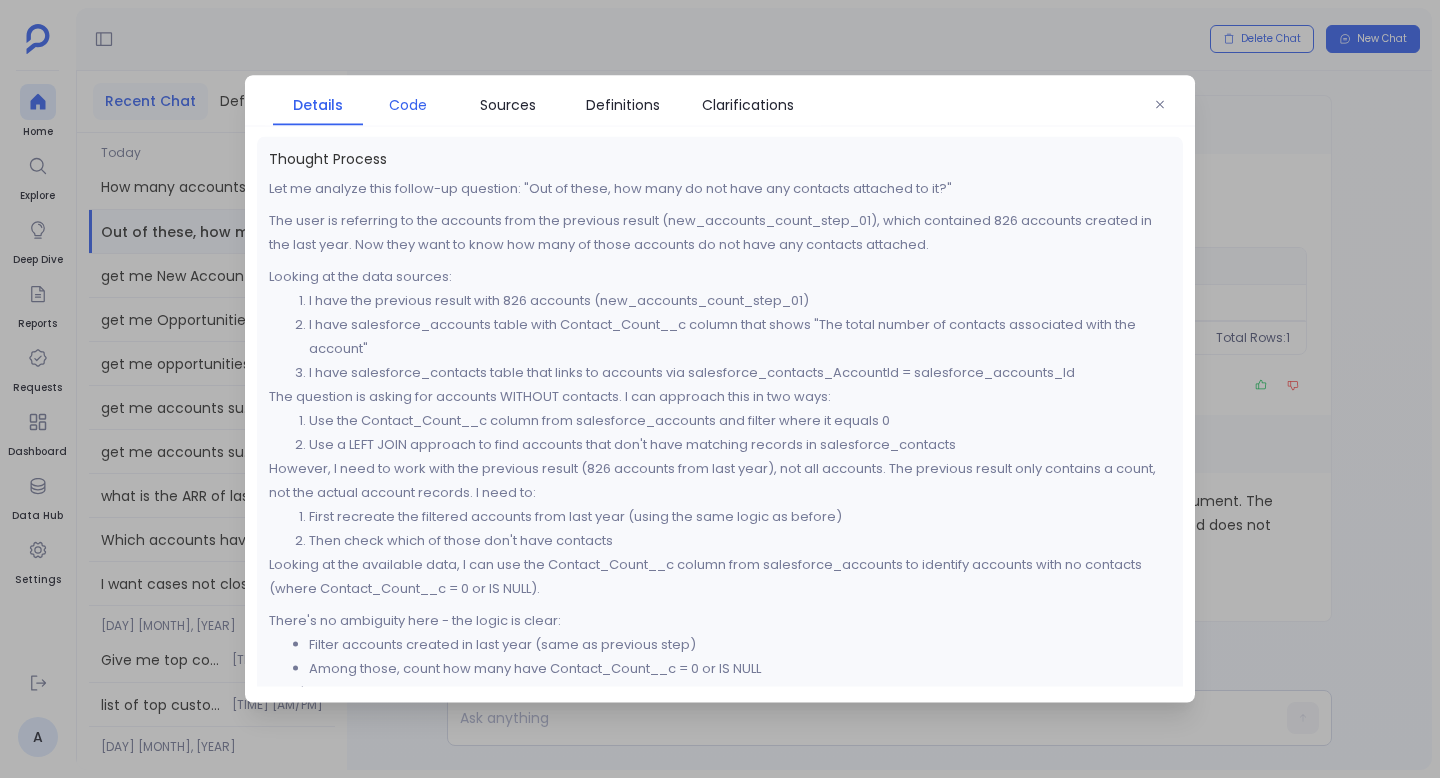 click on "Code" at bounding box center [408, 105] 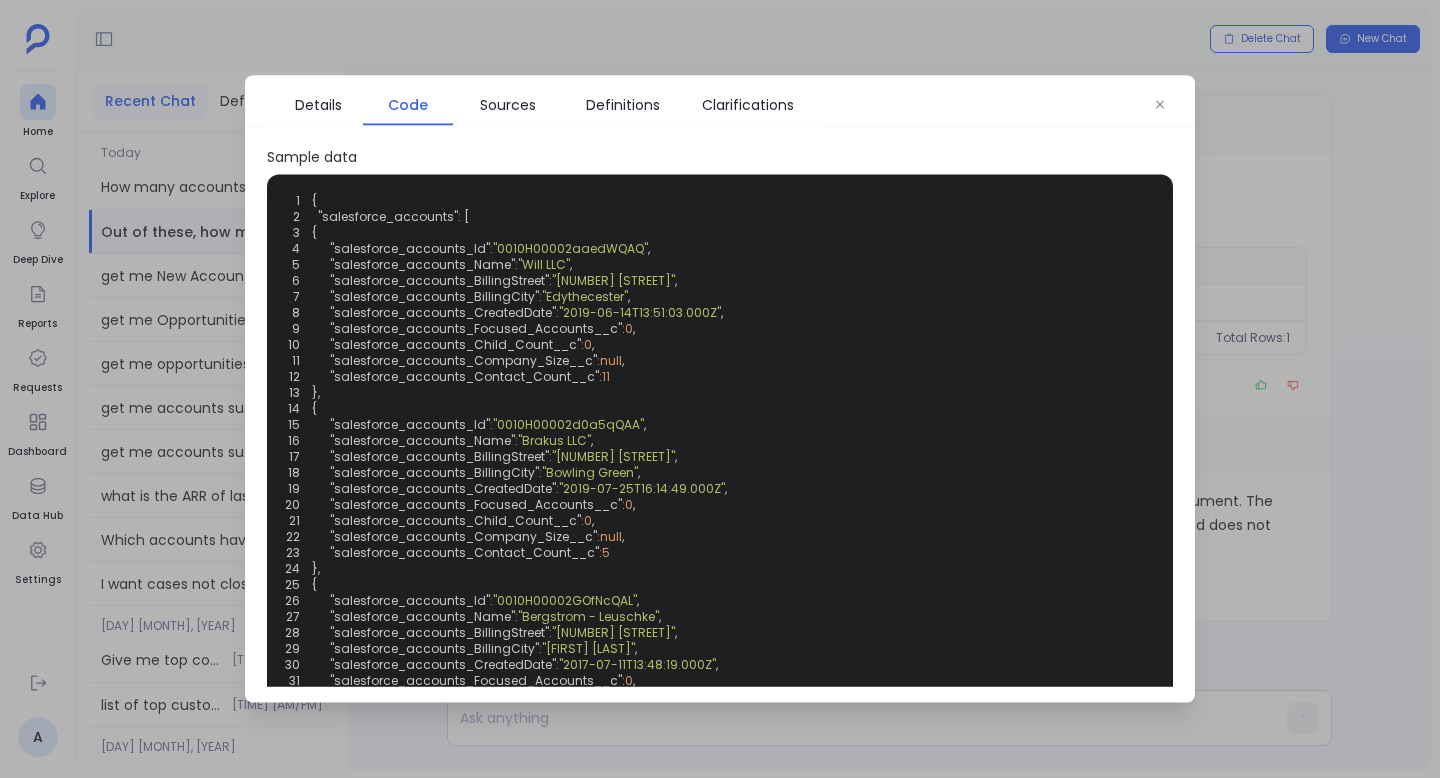 click on "Details Code Sources Definitions Clarifications" at bounding box center [720, 101] 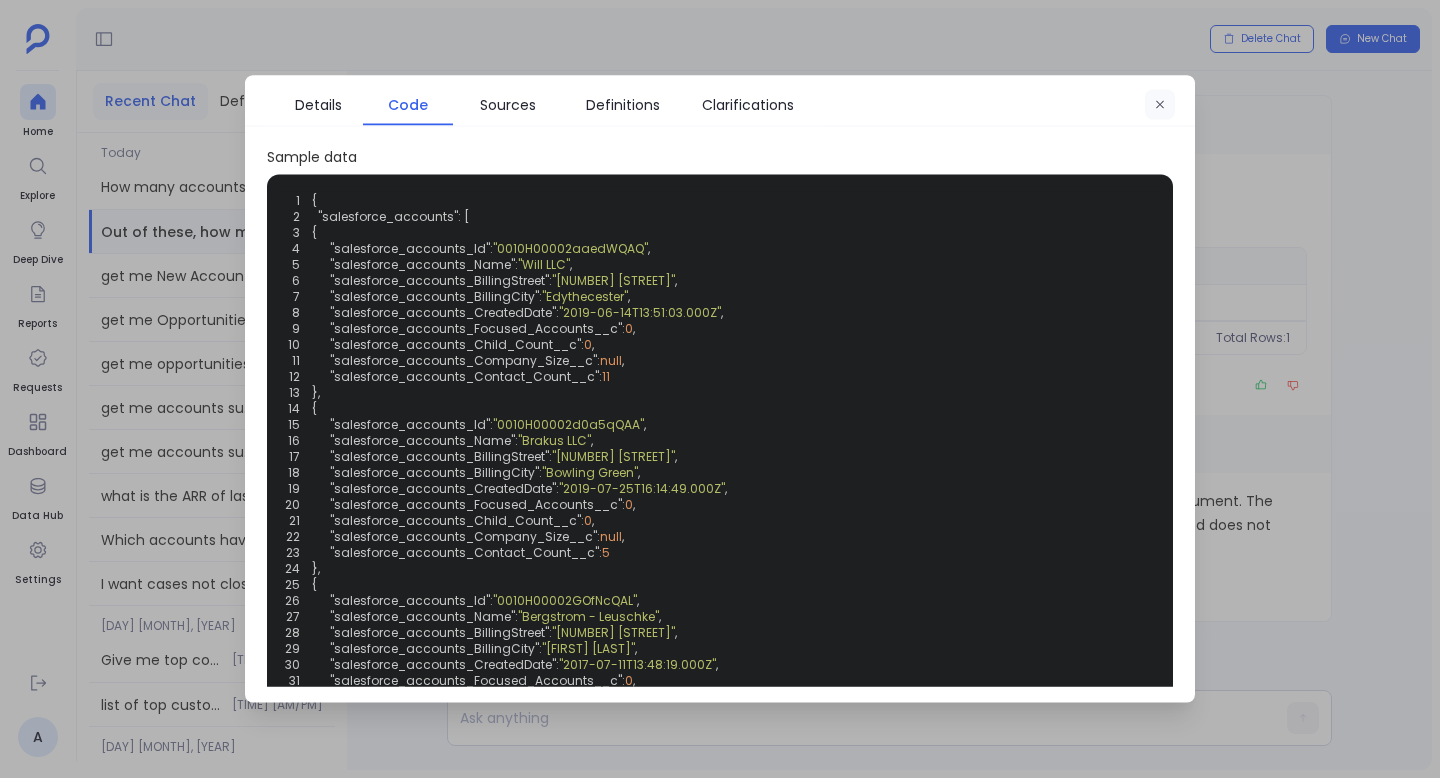 click 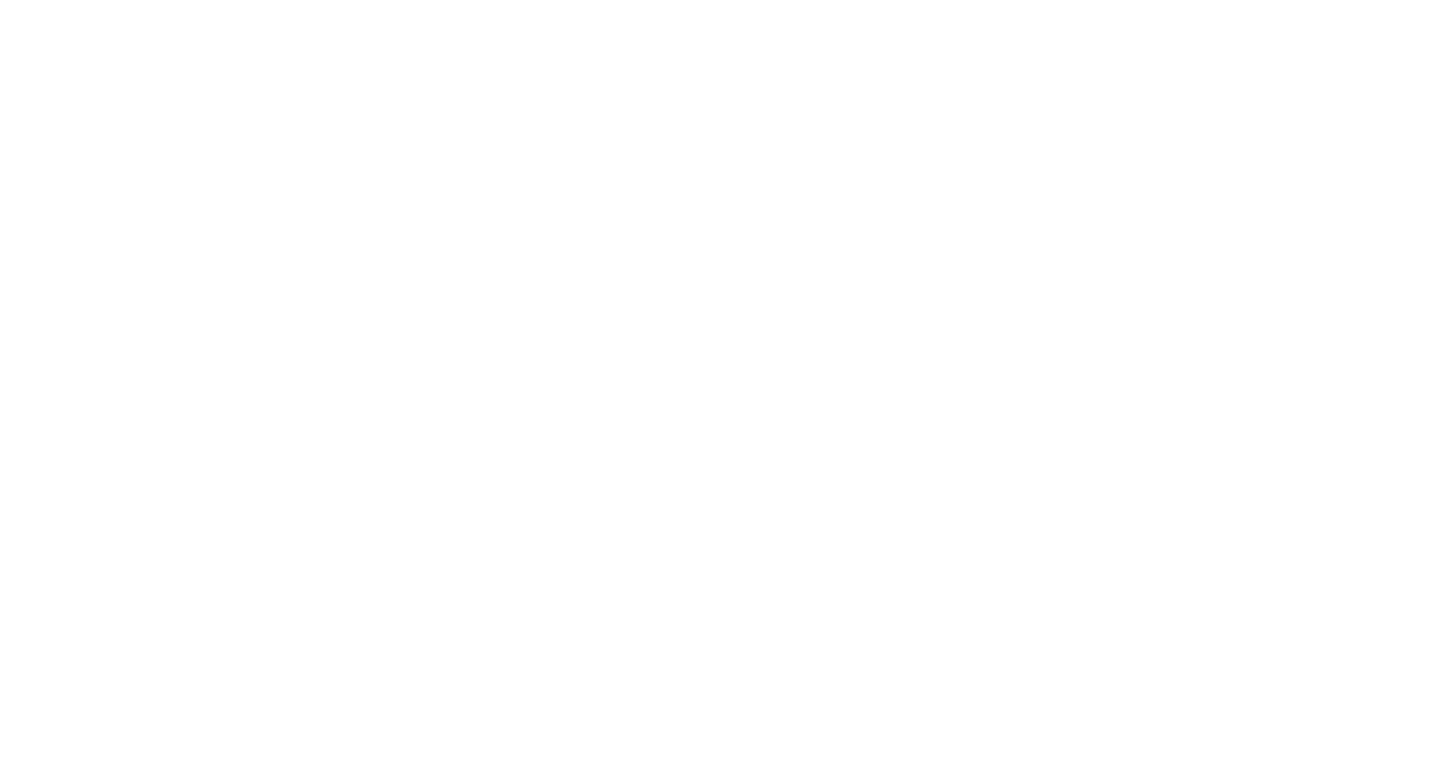 scroll, scrollTop: 0, scrollLeft: 0, axis: both 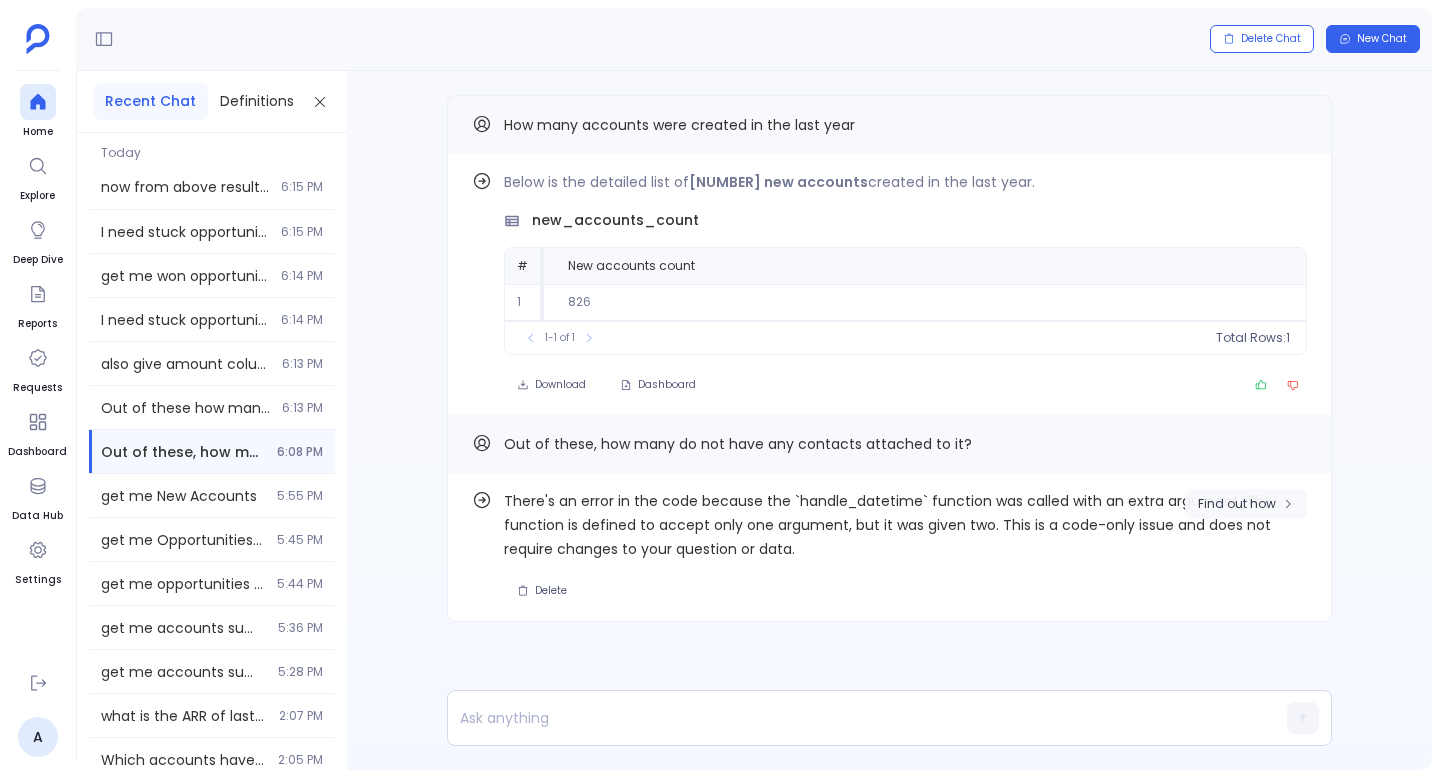click on "Find out how" at bounding box center [1246, 504] 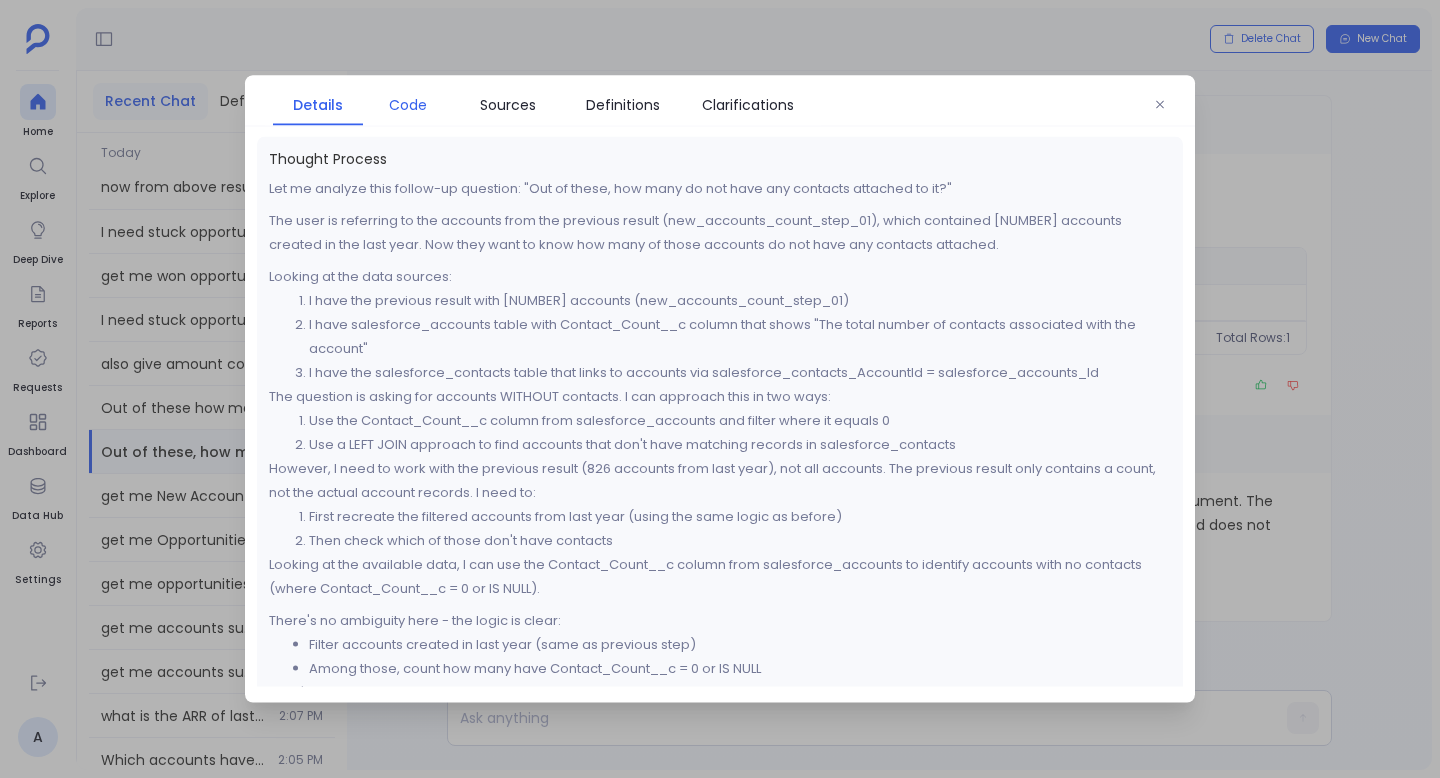 click on "Code" at bounding box center [408, 105] 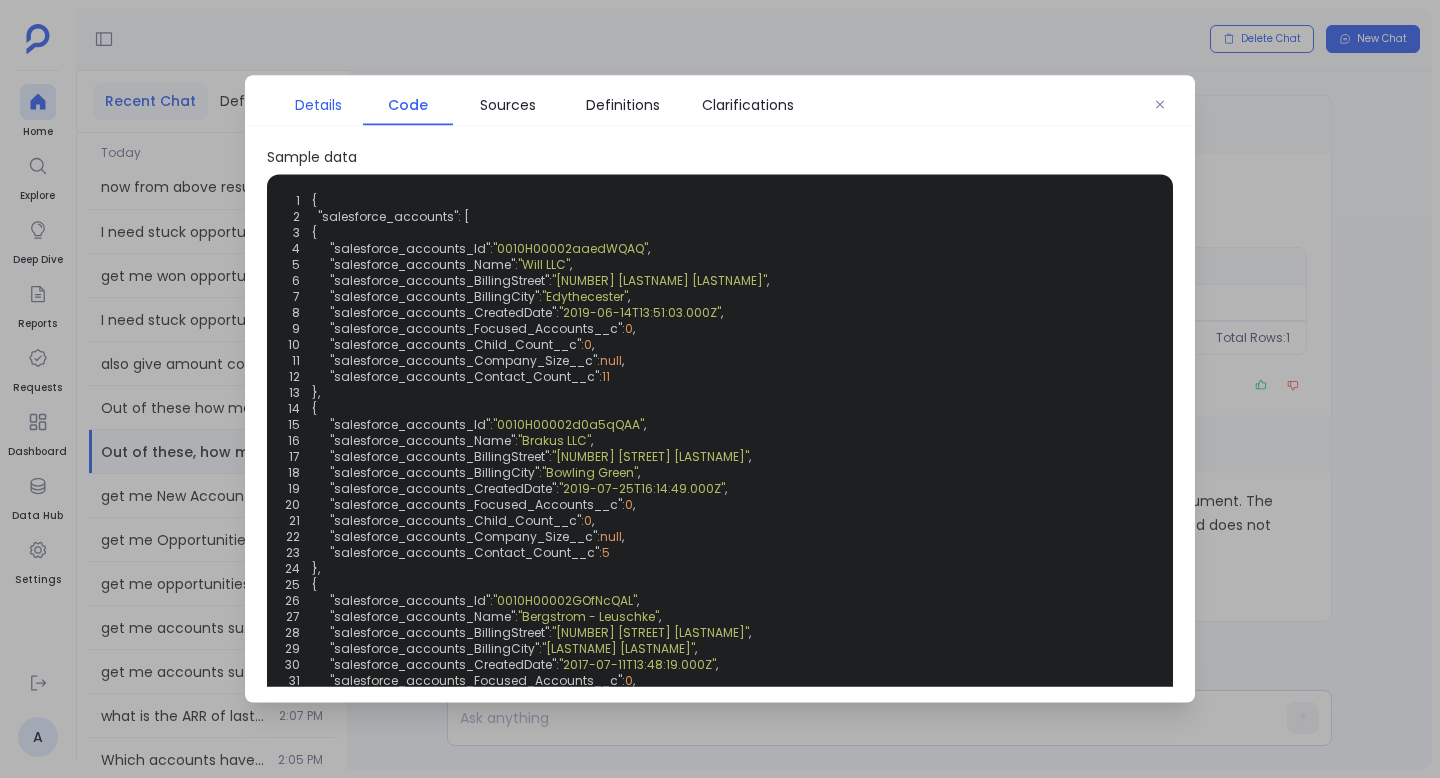 click on "Details" at bounding box center [318, 105] 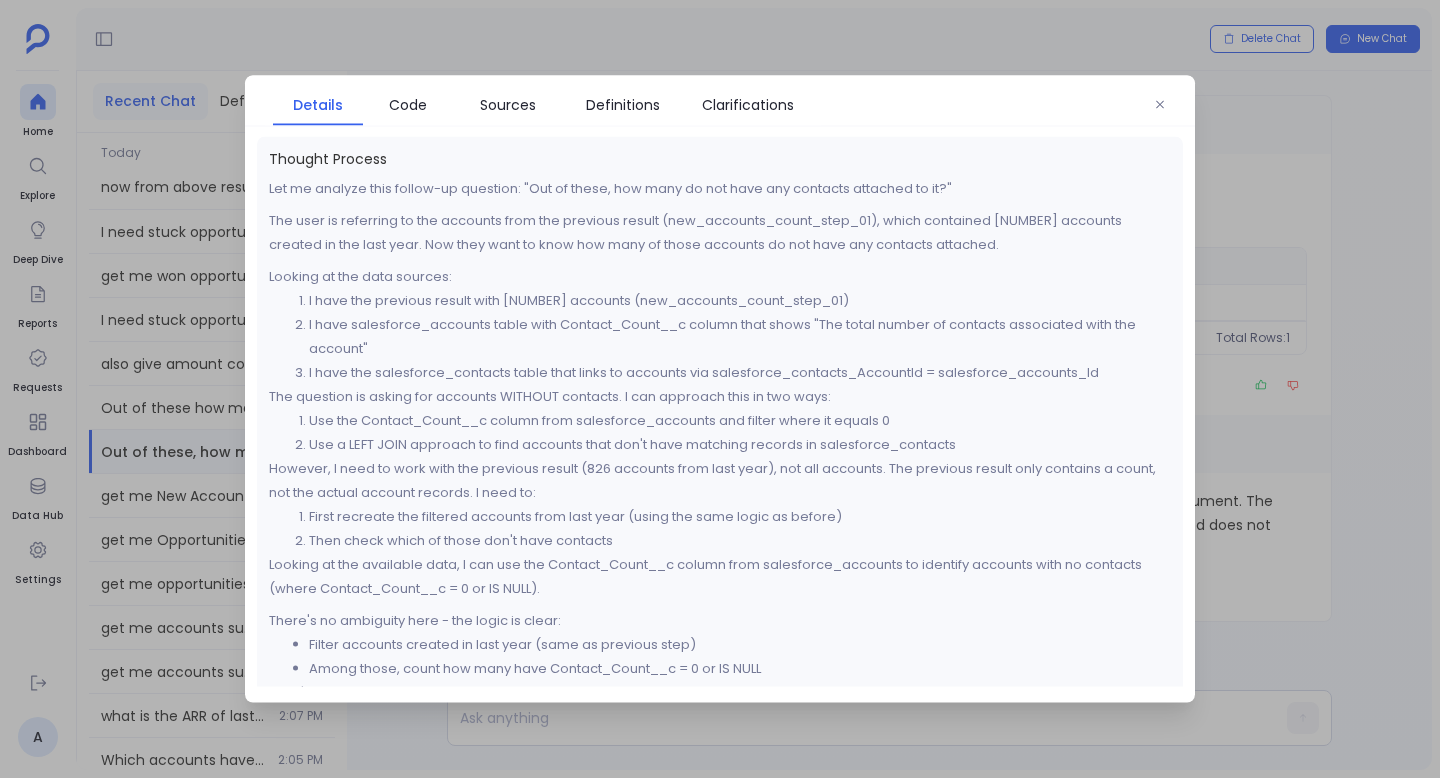 click on "Details" at bounding box center [318, 105] 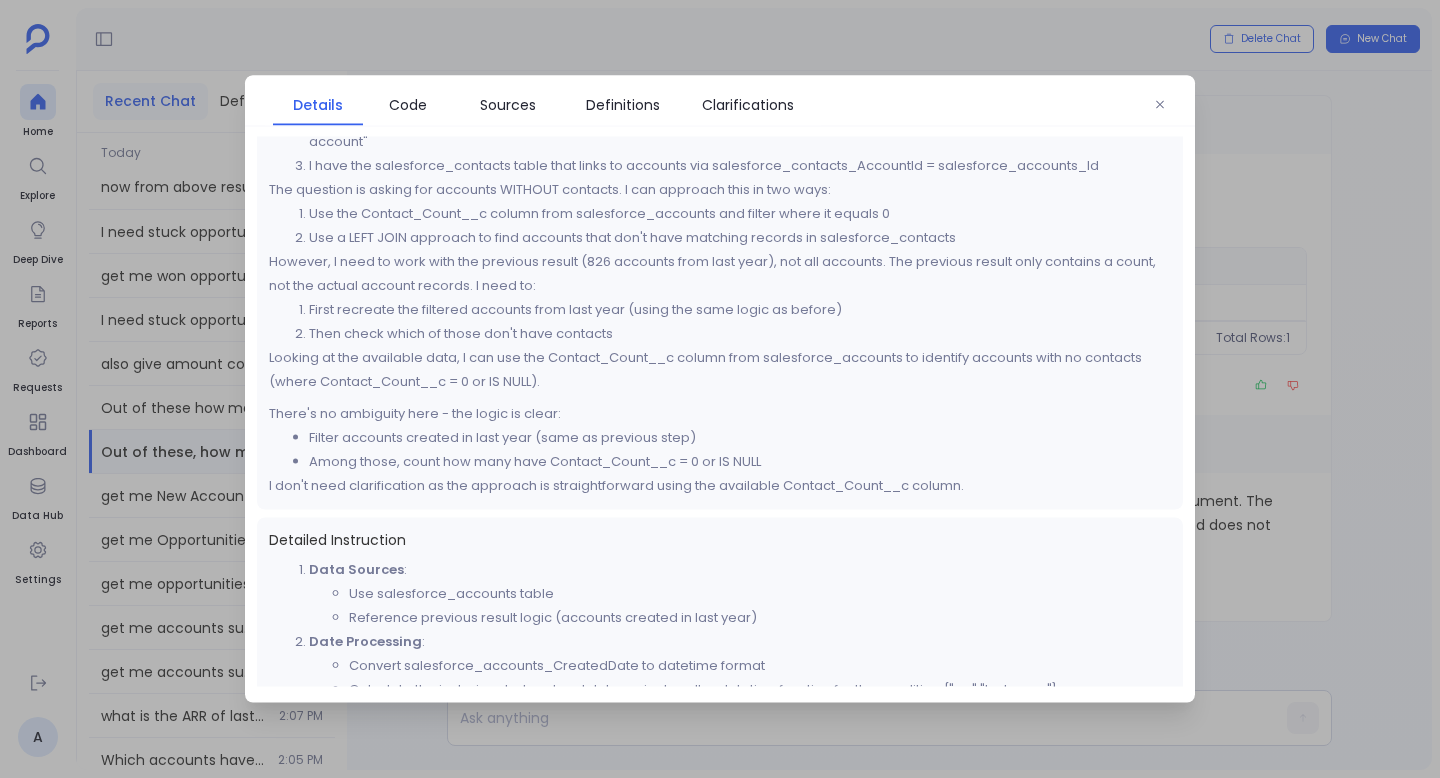 scroll, scrollTop: 450, scrollLeft: 0, axis: vertical 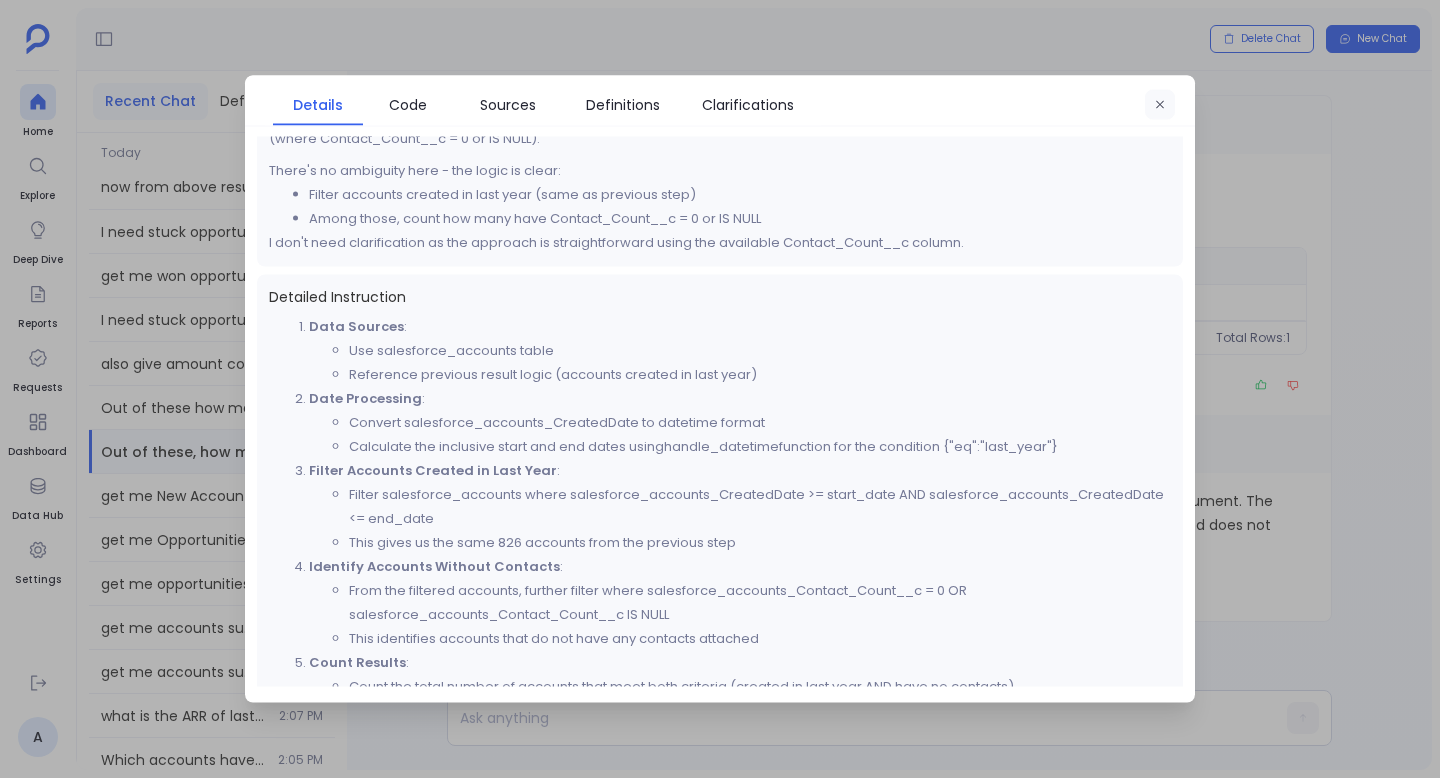 click 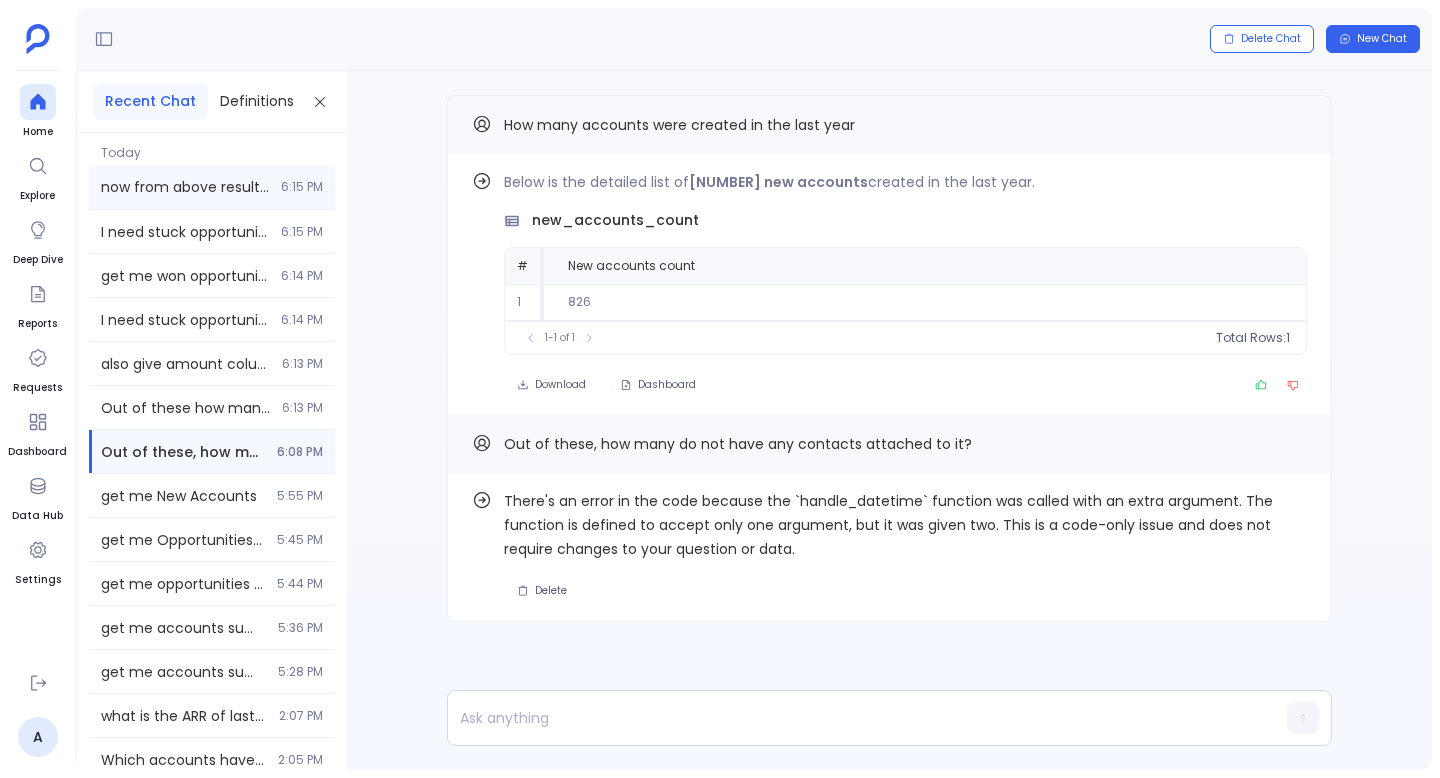 click on "now from above result, get me opportunities which have arr less than 200k 6:15 PM" at bounding box center (212, 187) 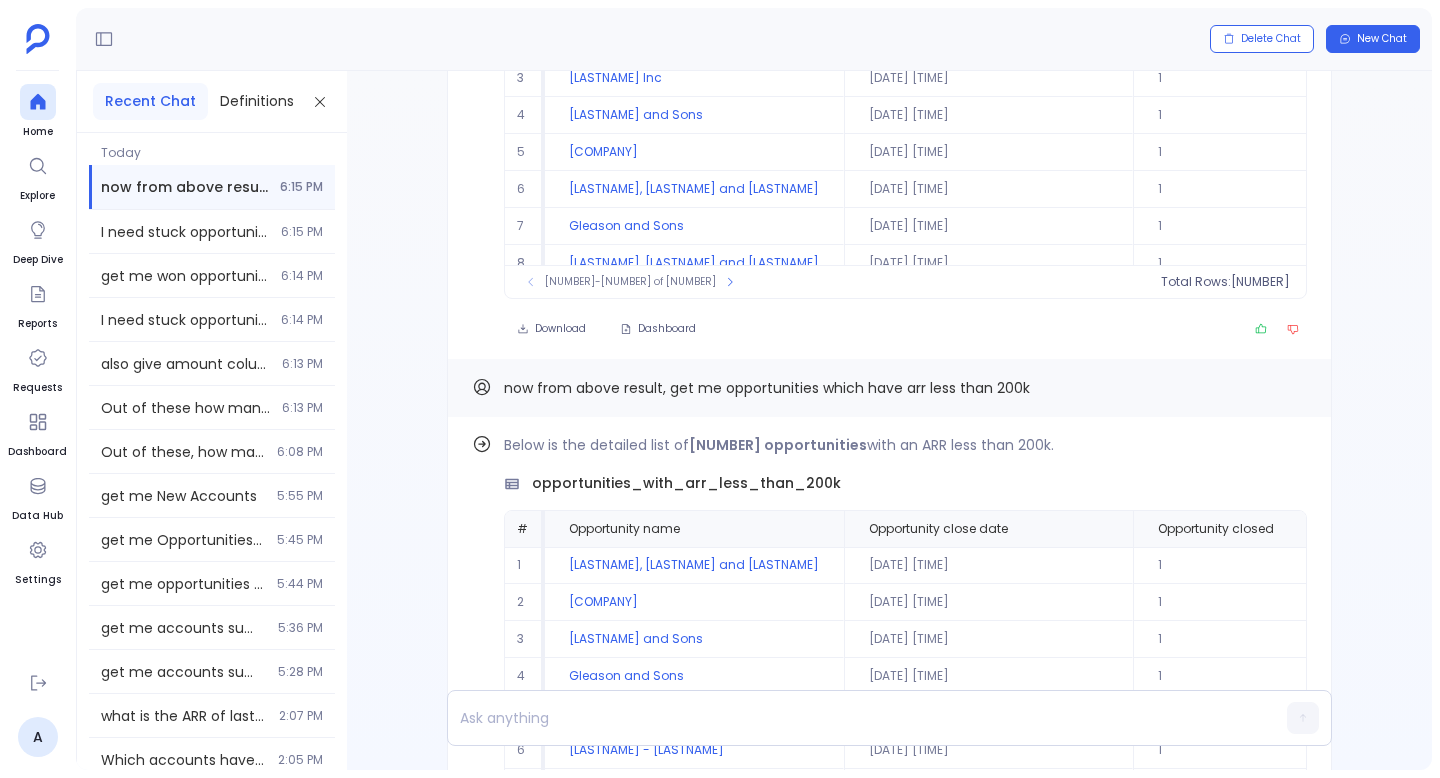 scroll, scrollTop: -2236, scrollLeft: 0, axis: vertical 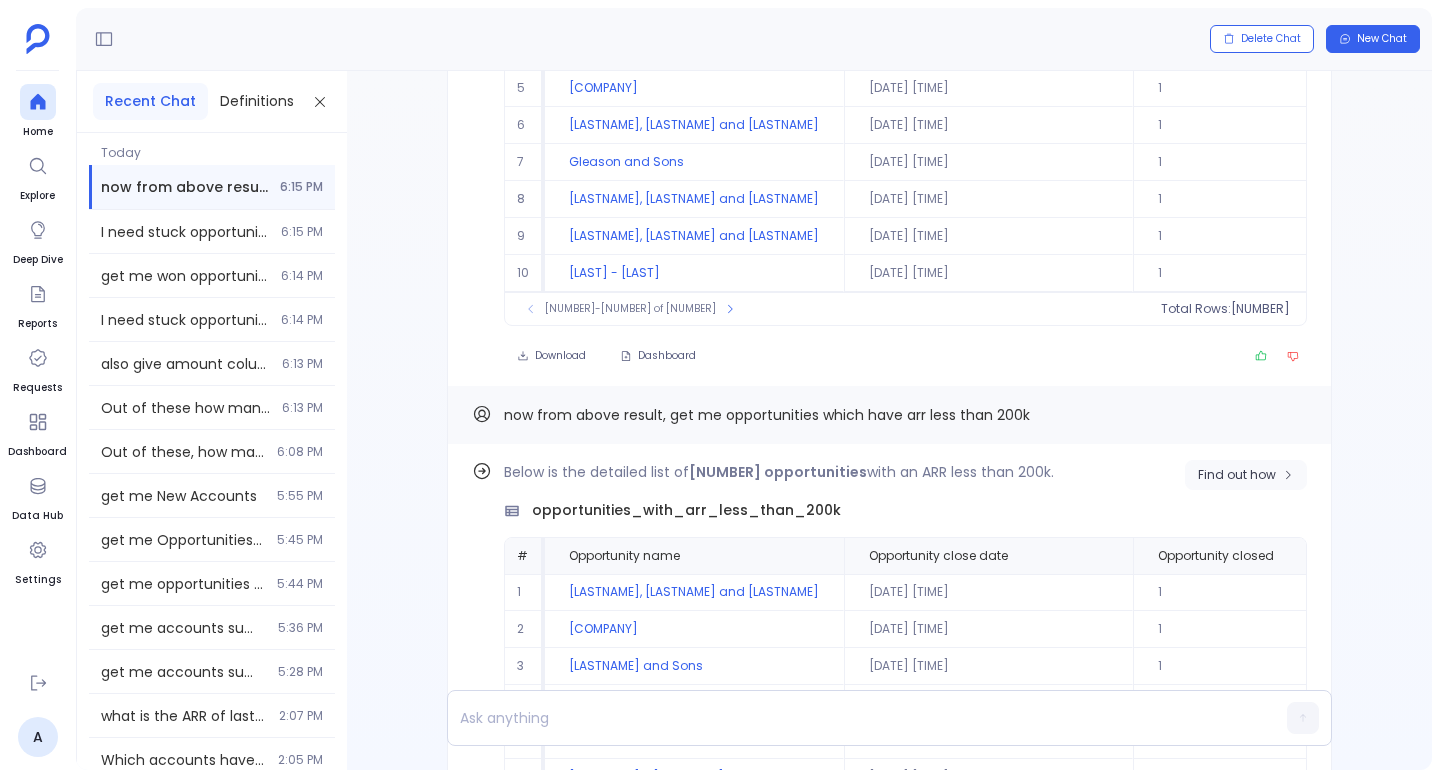 click on "Find out how" at bounding box center [1237, 475] 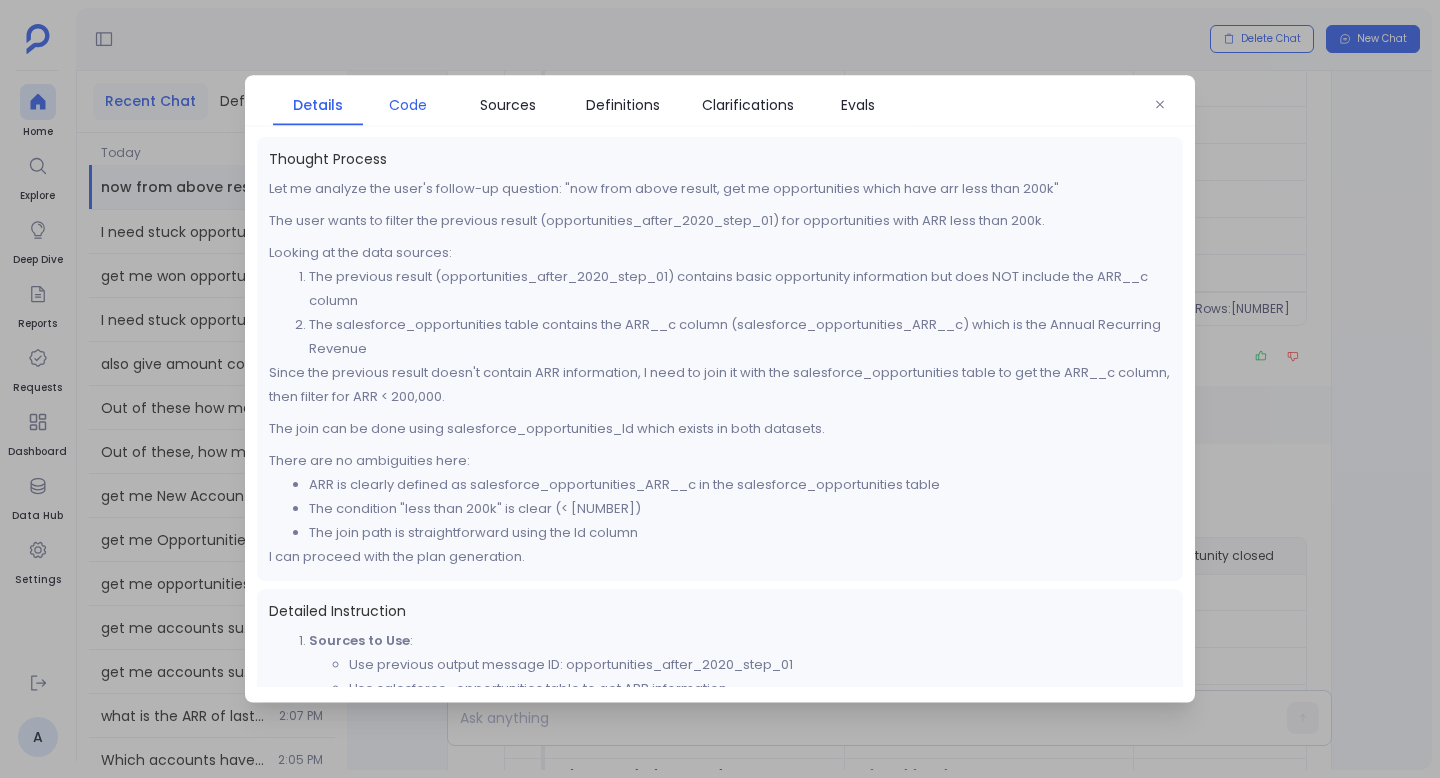 click on "Code" at bounding box center (408, 105) 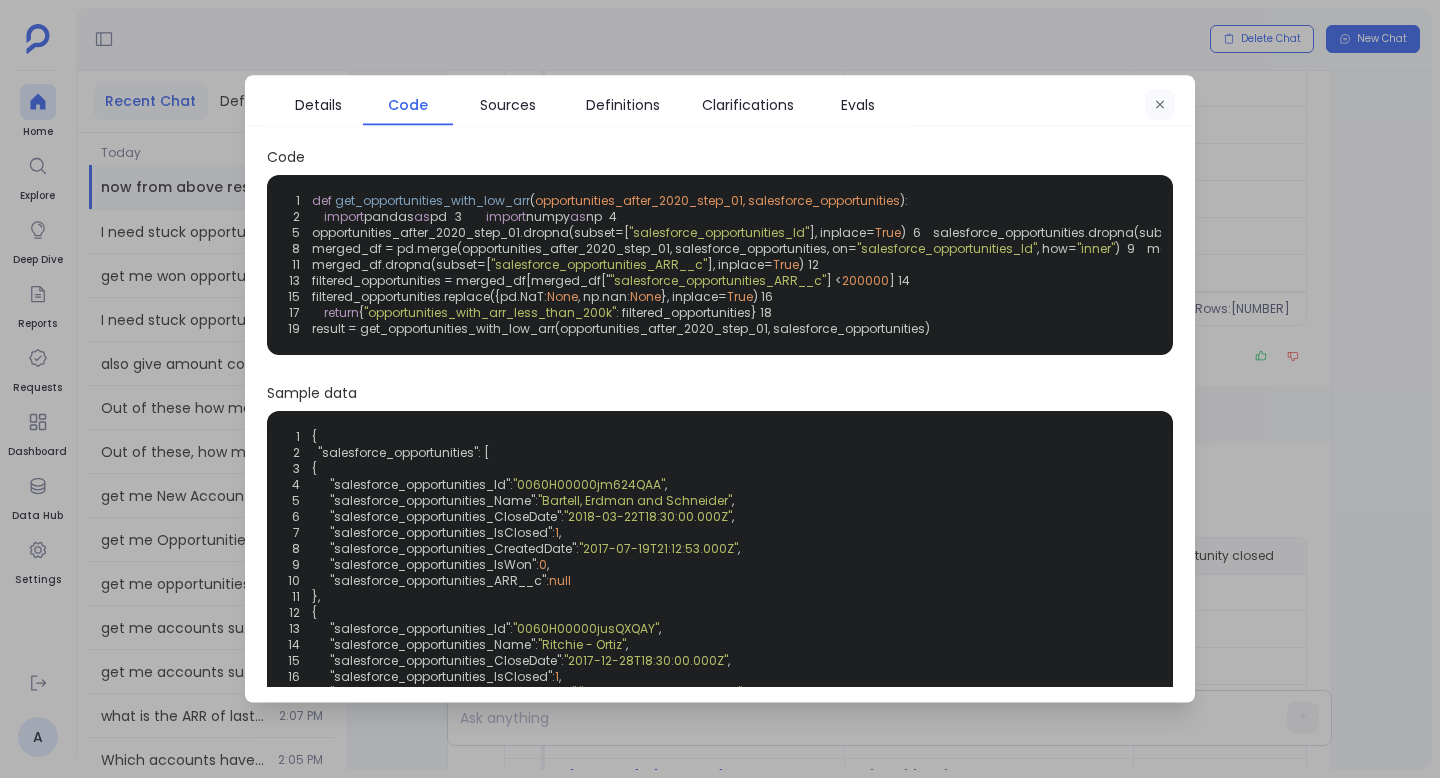 click 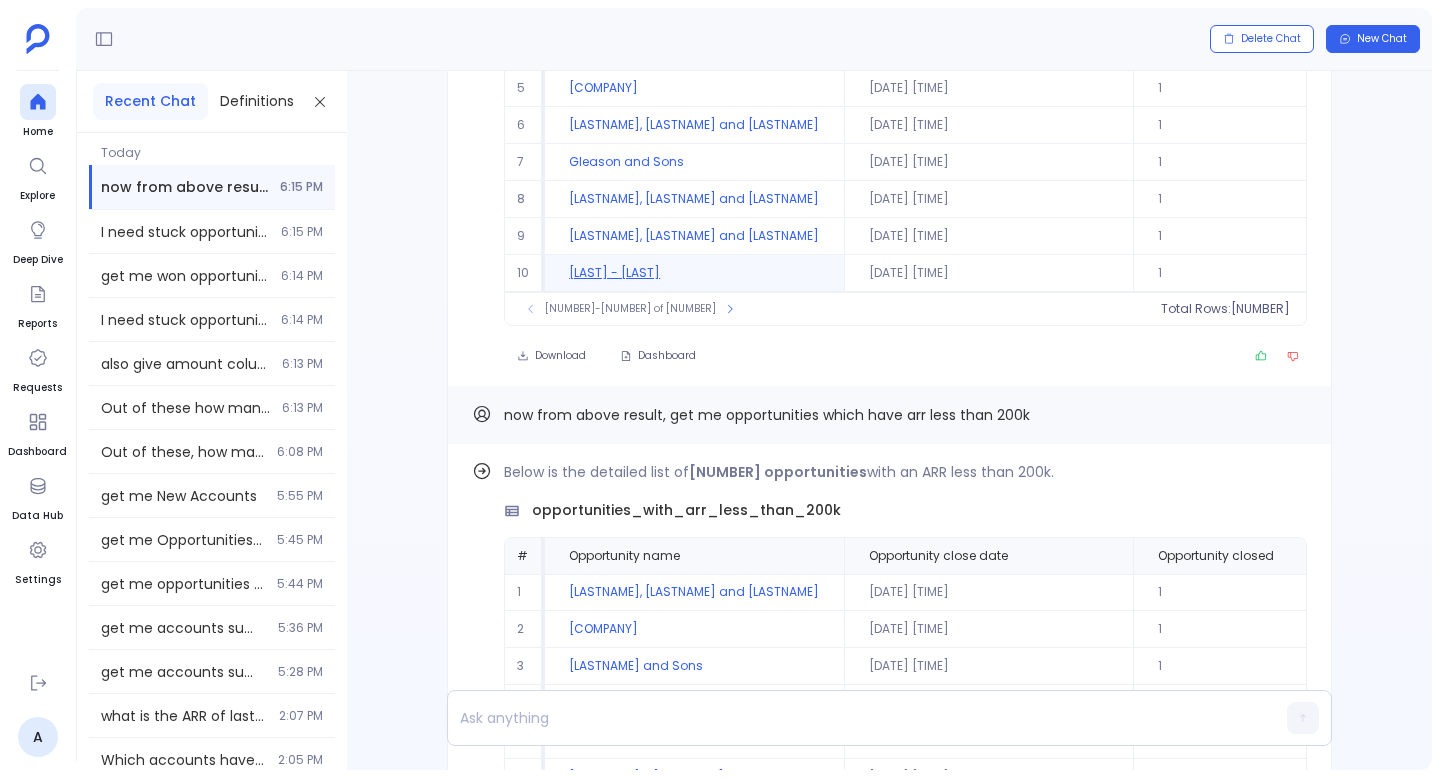 scroll, scrollTop: 0, scrollLeft: 0, axis: both 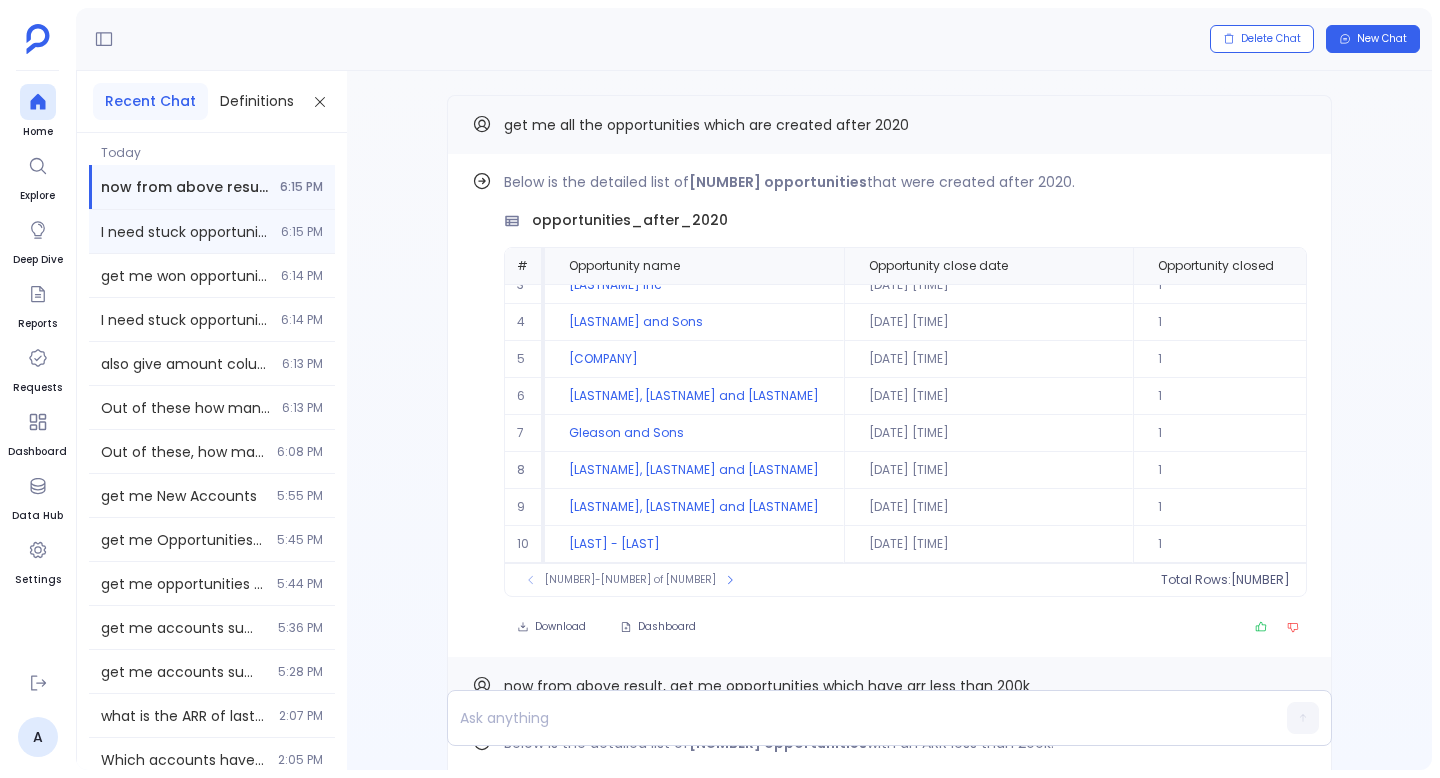 click on "I need stuck opportunities of accounts having renewals soon" at bounding box center [185, 232] 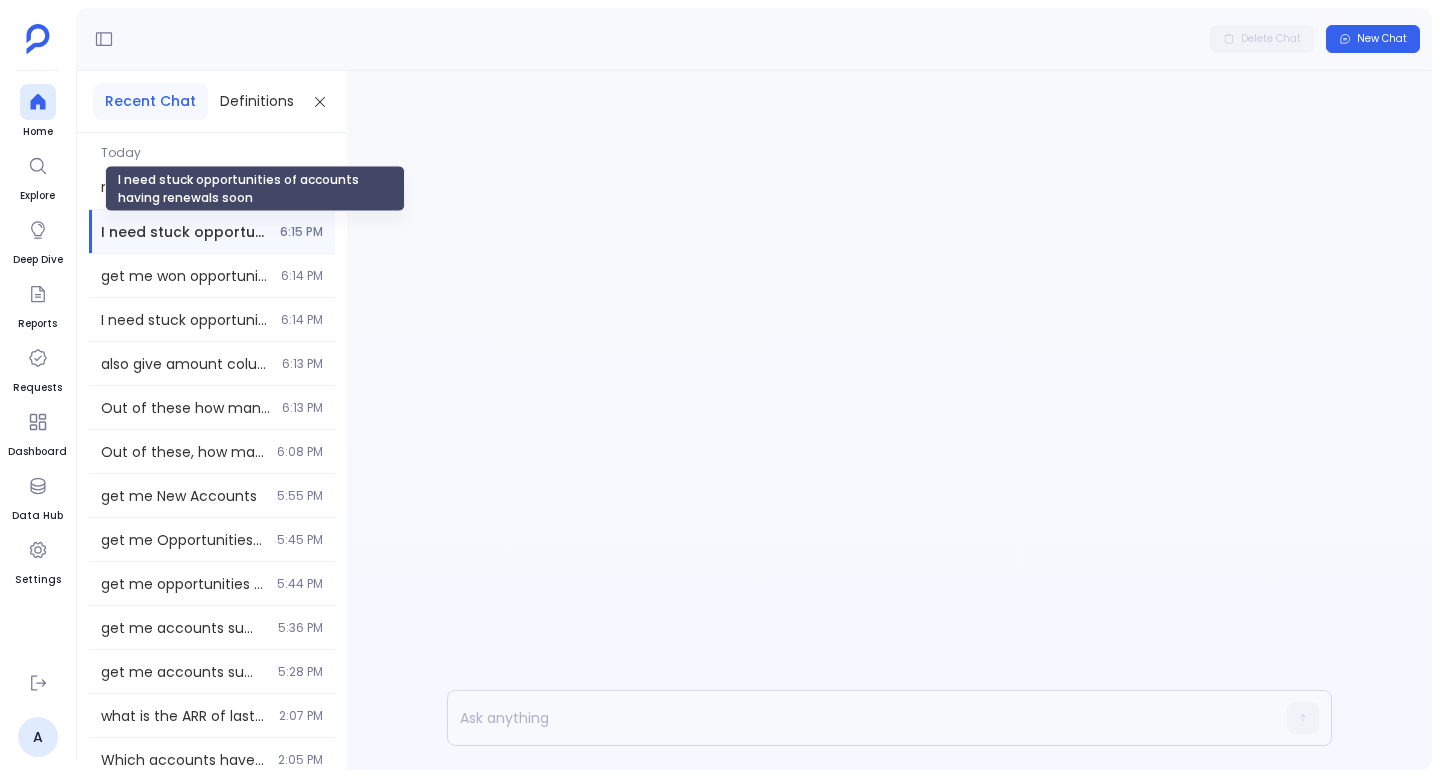 scroll, scrollTop: 0, scrollLeft: 0, axis: both 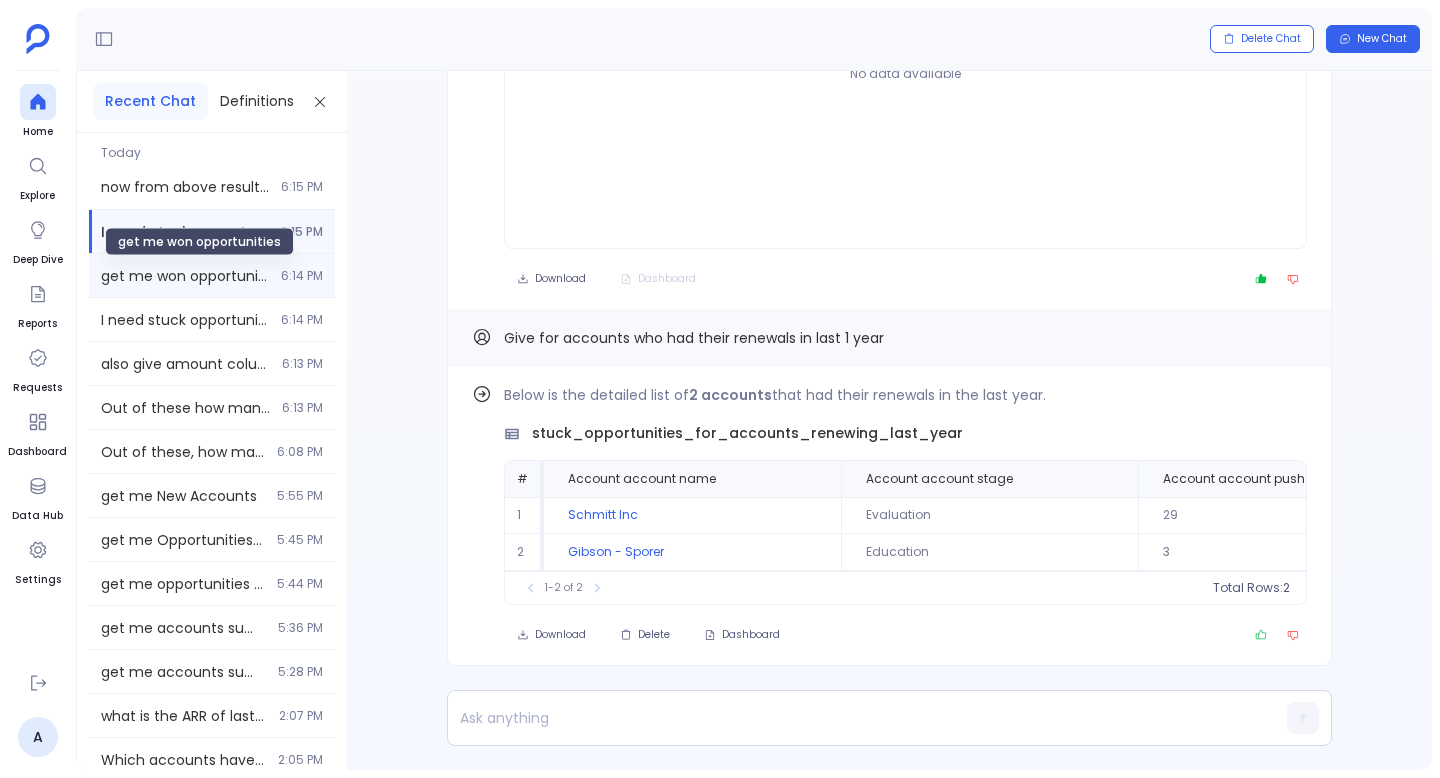 click on "get me won opportunities" at bounding box center [185, 276] 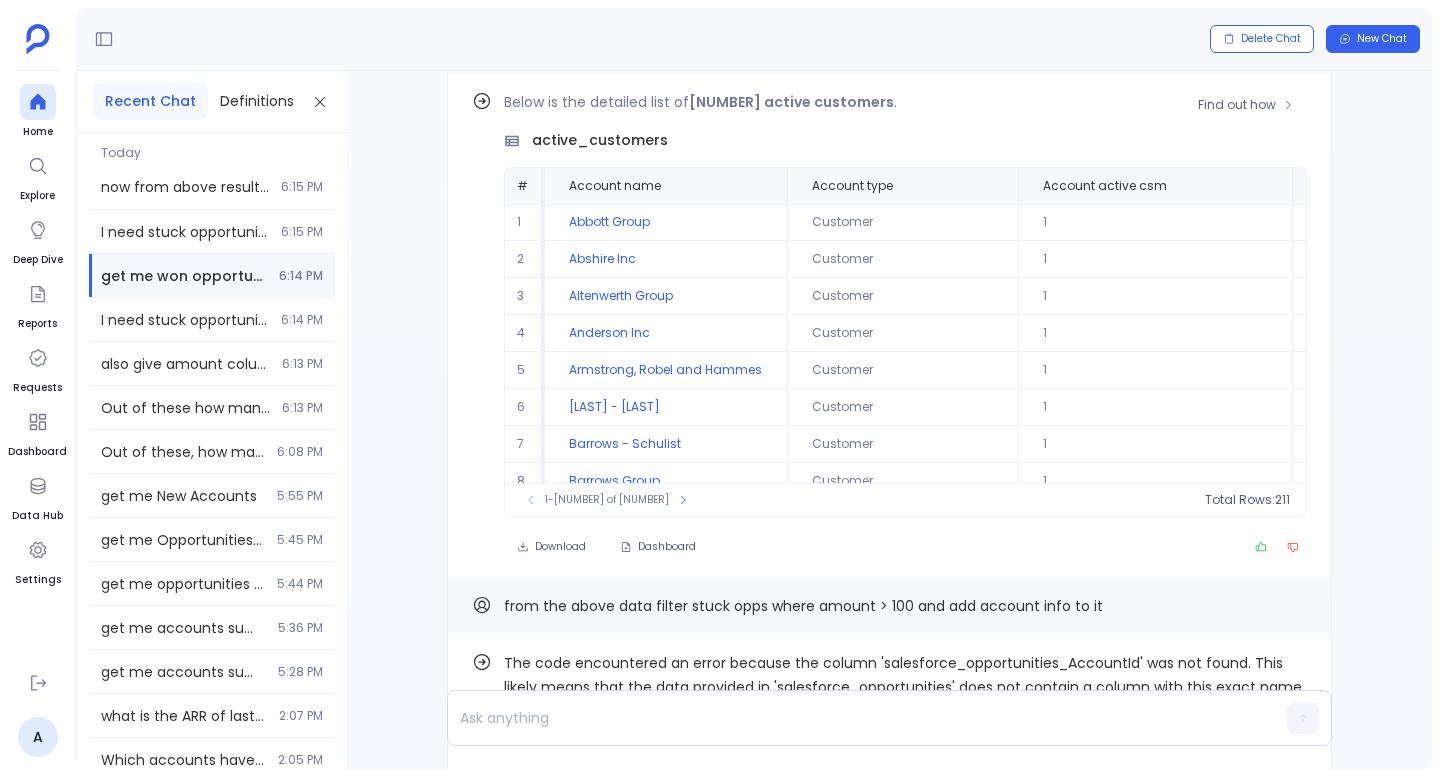 scroll, scrollTop: 0, scrollLeft: 0, axis: both 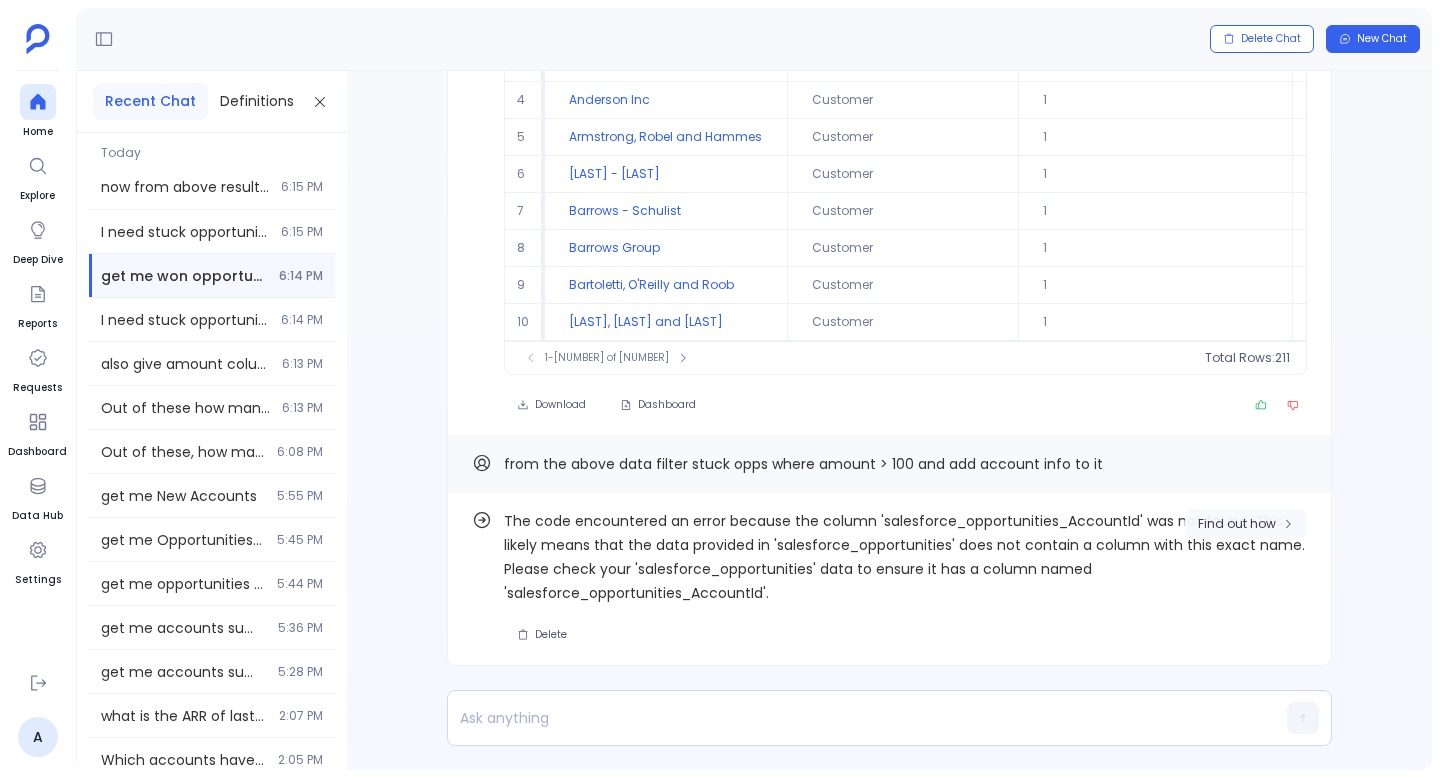 click on "Find out how" at bounding box center [1237, 524] 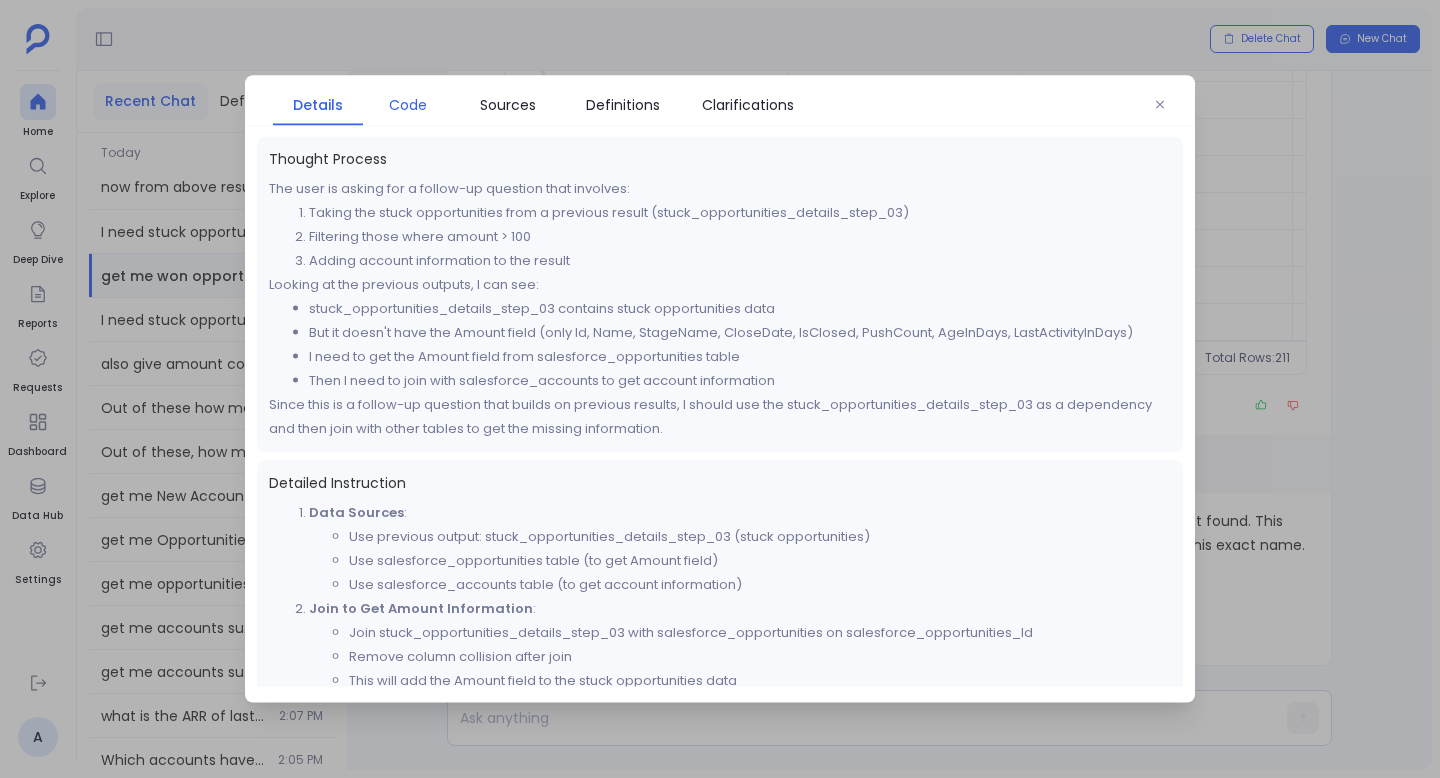 click on "Code" at bounding box center [408, 105] 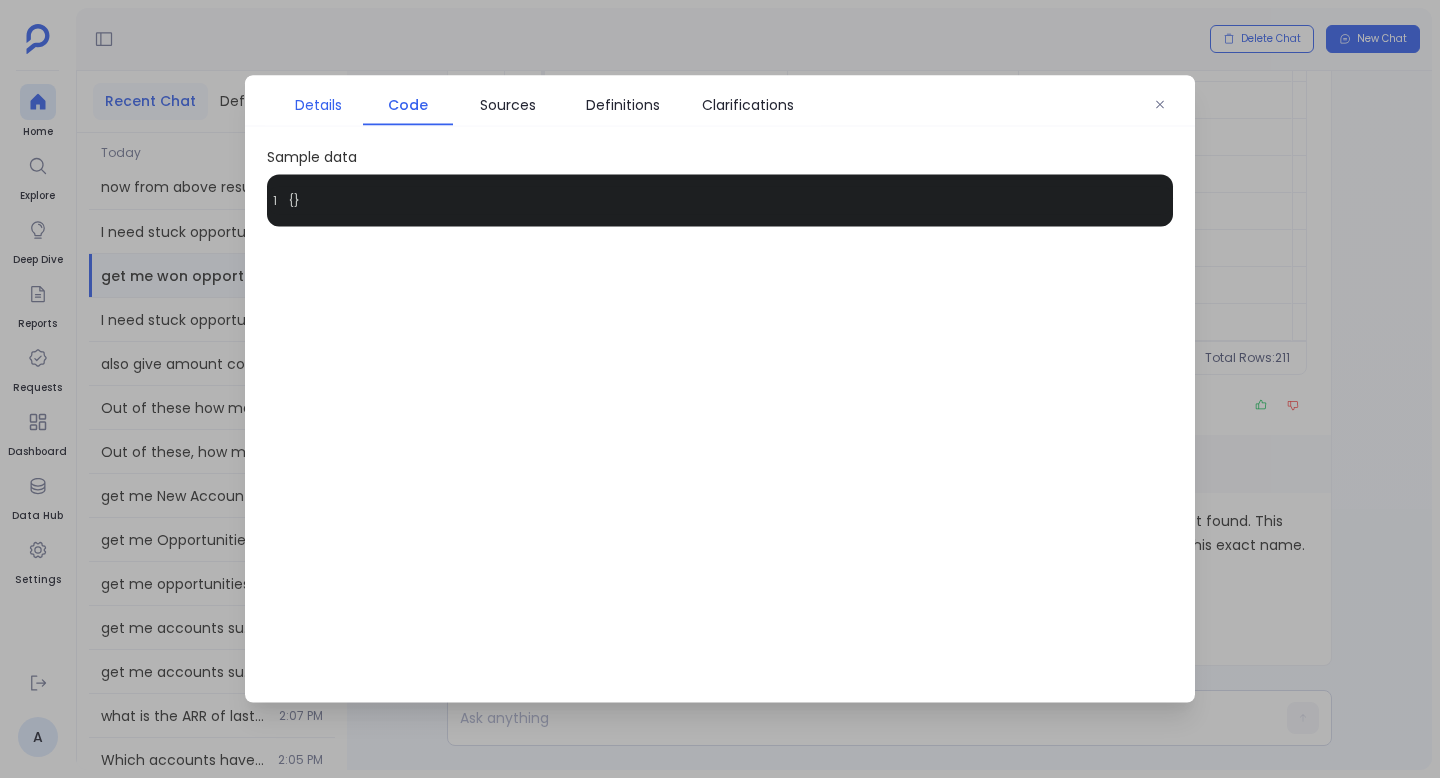 click on "Details" at bounding box center [318, 105] 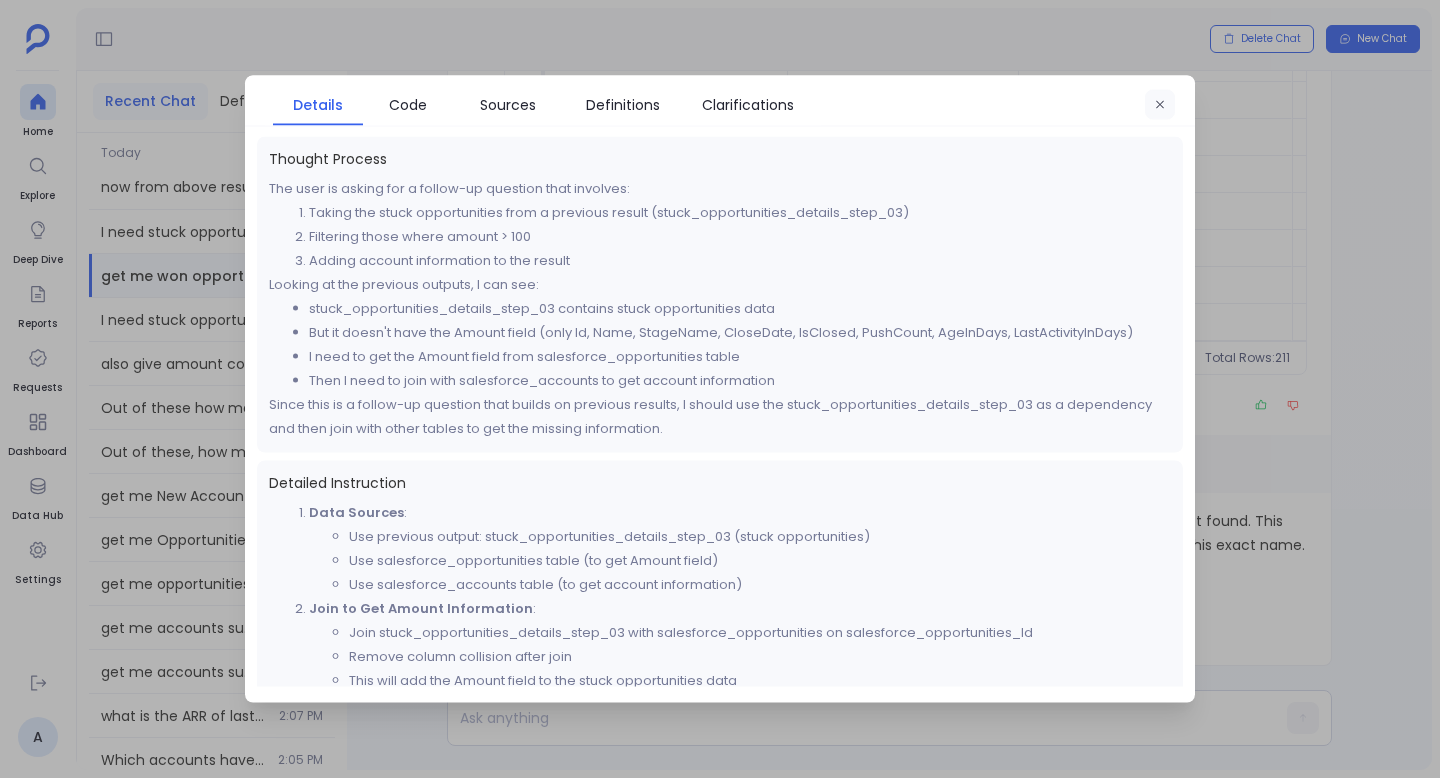 click at bounding box center (1160, 105) 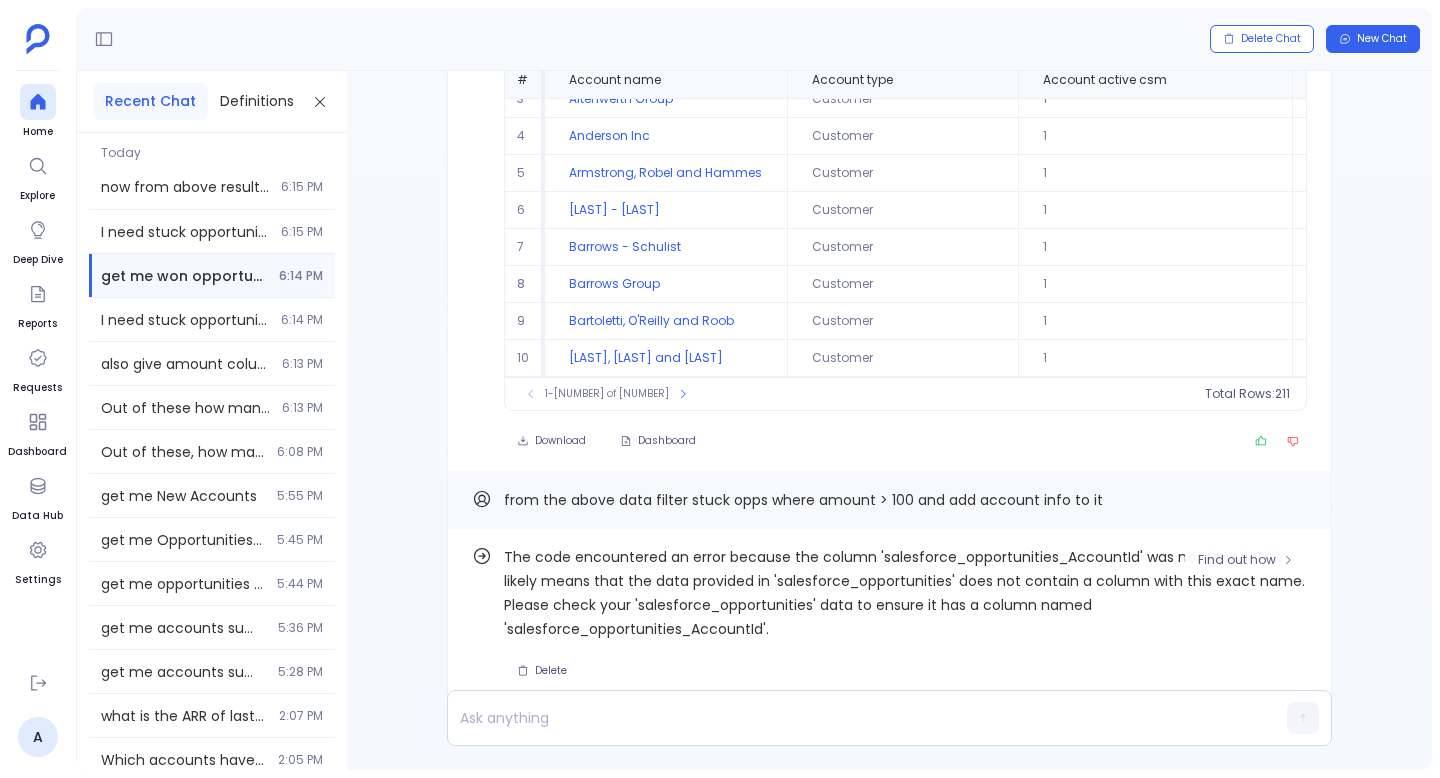 scroll, scrollTop: -42, scrollLeft: 0, axis: vertical 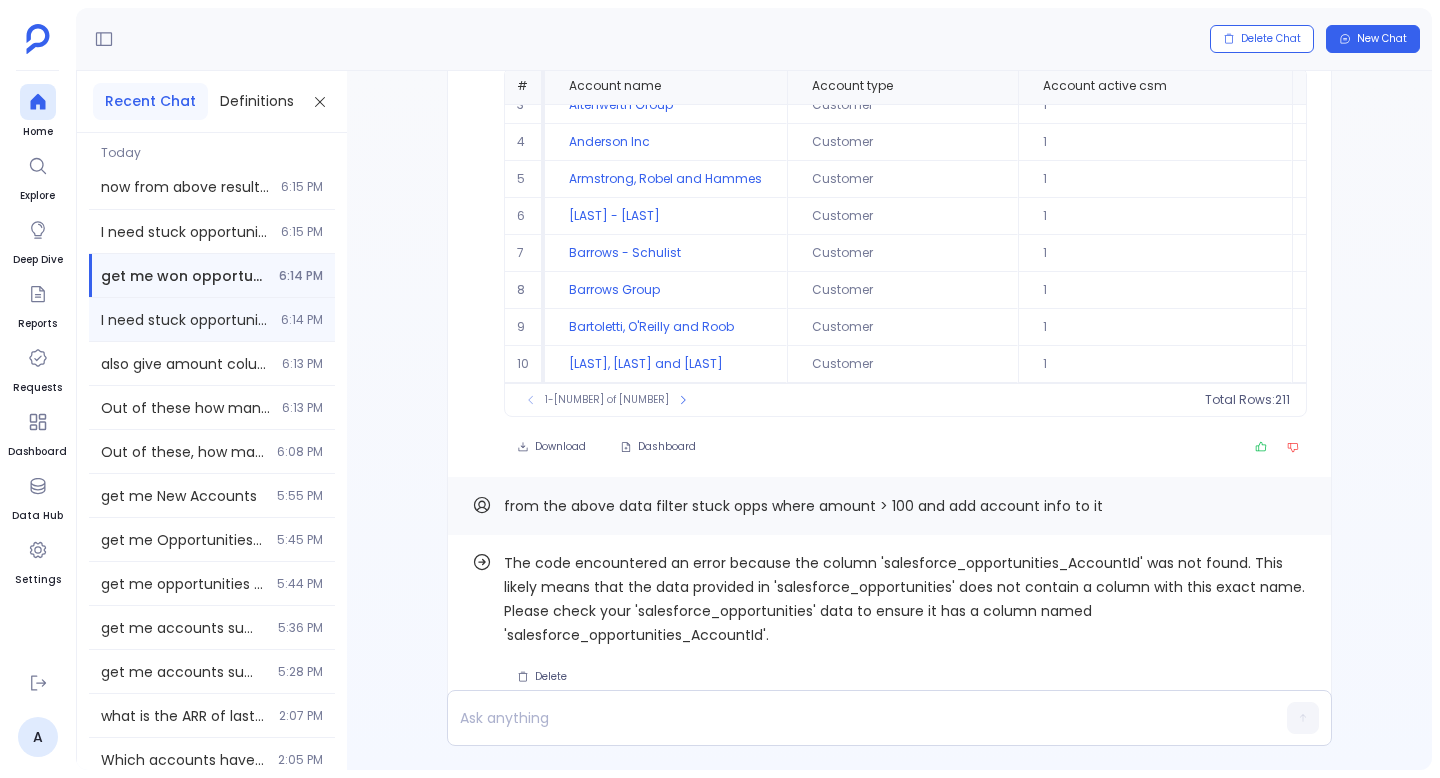 click on "I need stuck opportunities of accounts having renewals soon 6:14 PM" at bounding box center [212, 319] 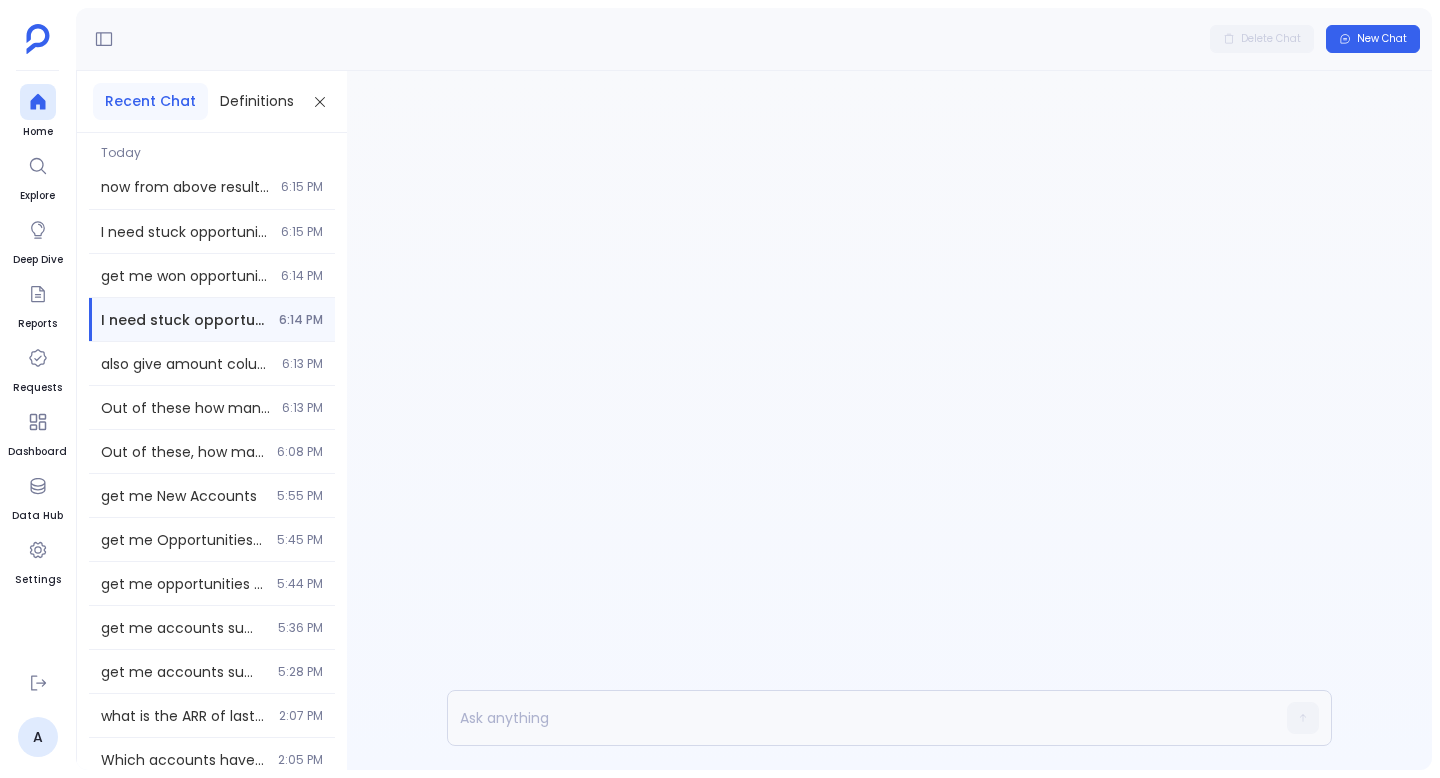 scroll, scrollTop: 0, scrollLeft: 0, axis: both 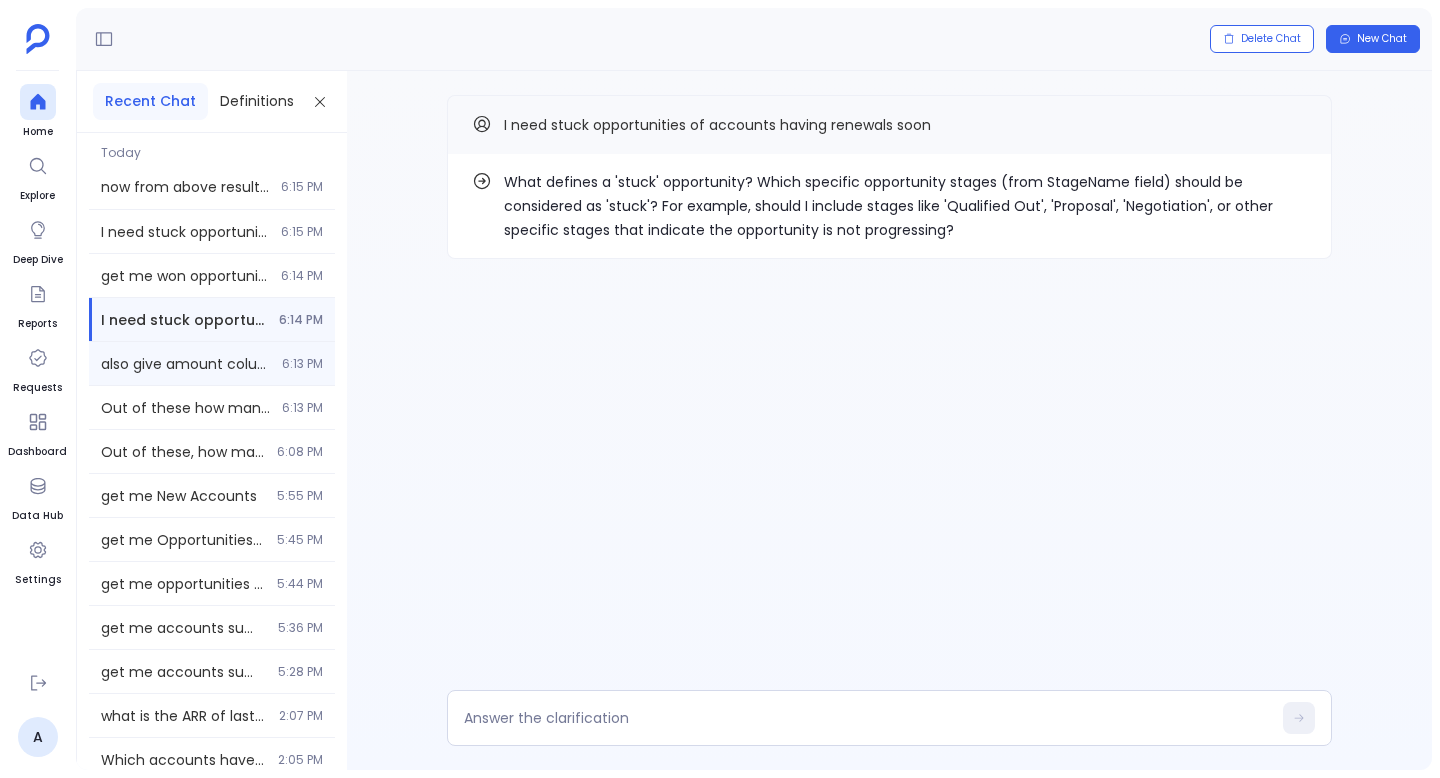 click on "also give amount column in the output 6:13 PM" at bounding box center (212, 363) 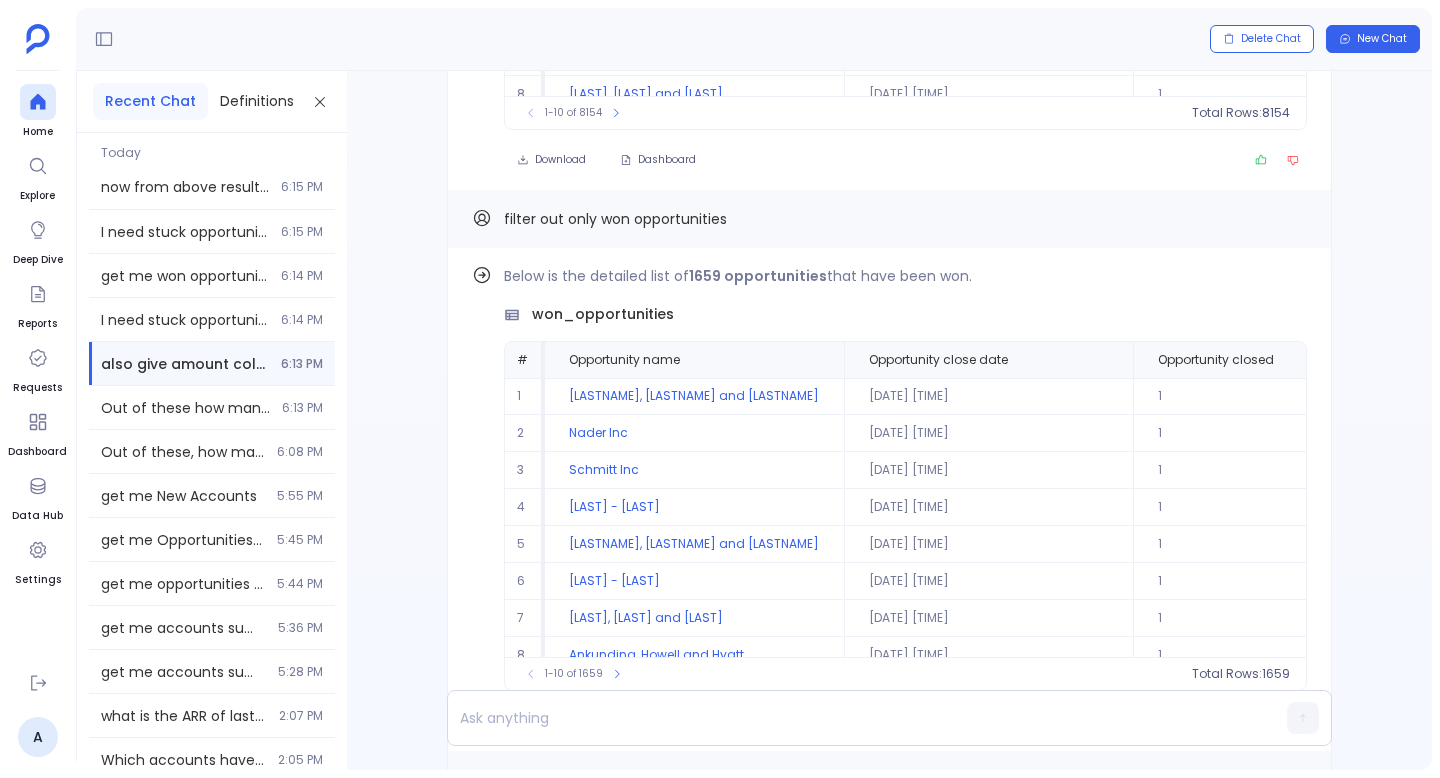 scroll, scrollTop: -2236, scrollLeft: 0, axis: vertical 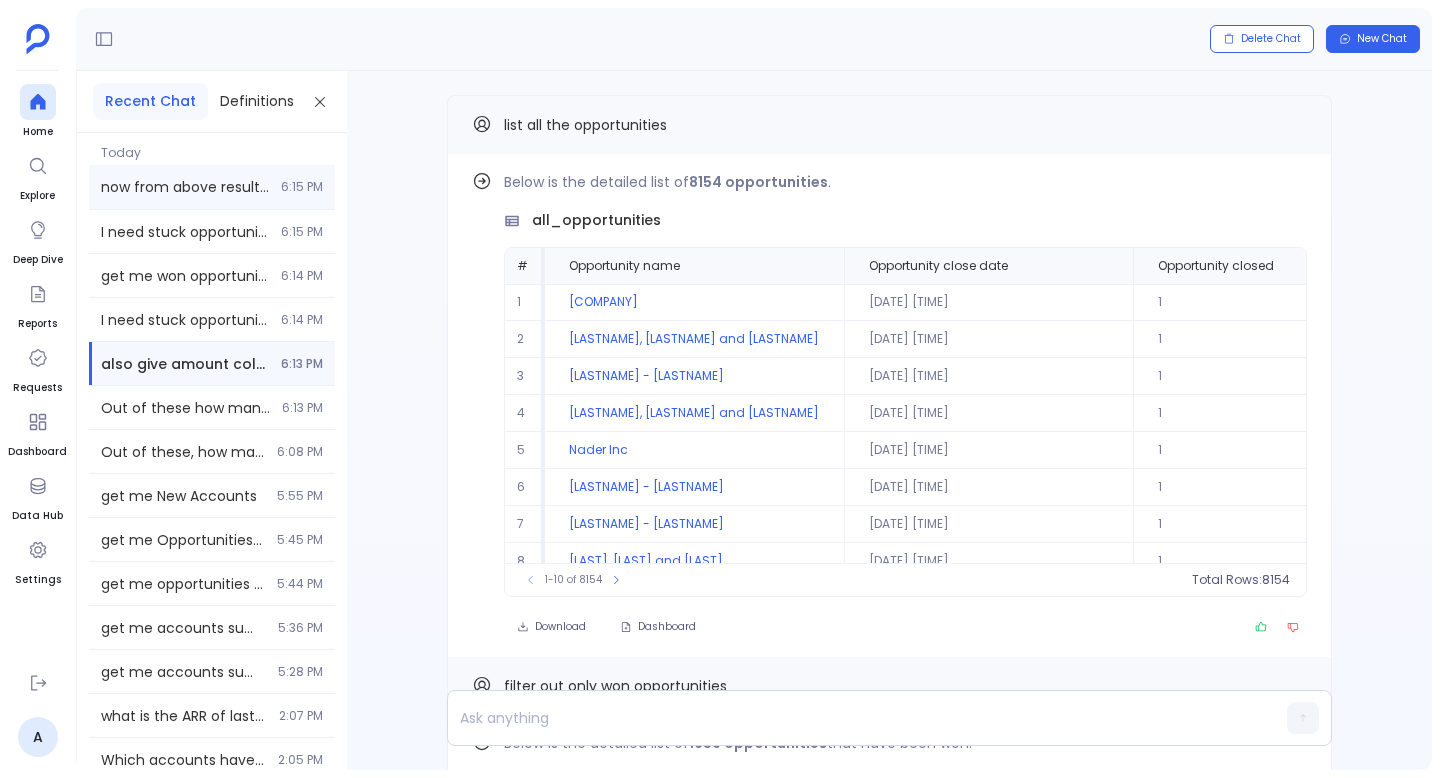 click on "now from above result, get me opportunities which have arr less than 200k 6:15 PM" at bounding box center (212, 187) 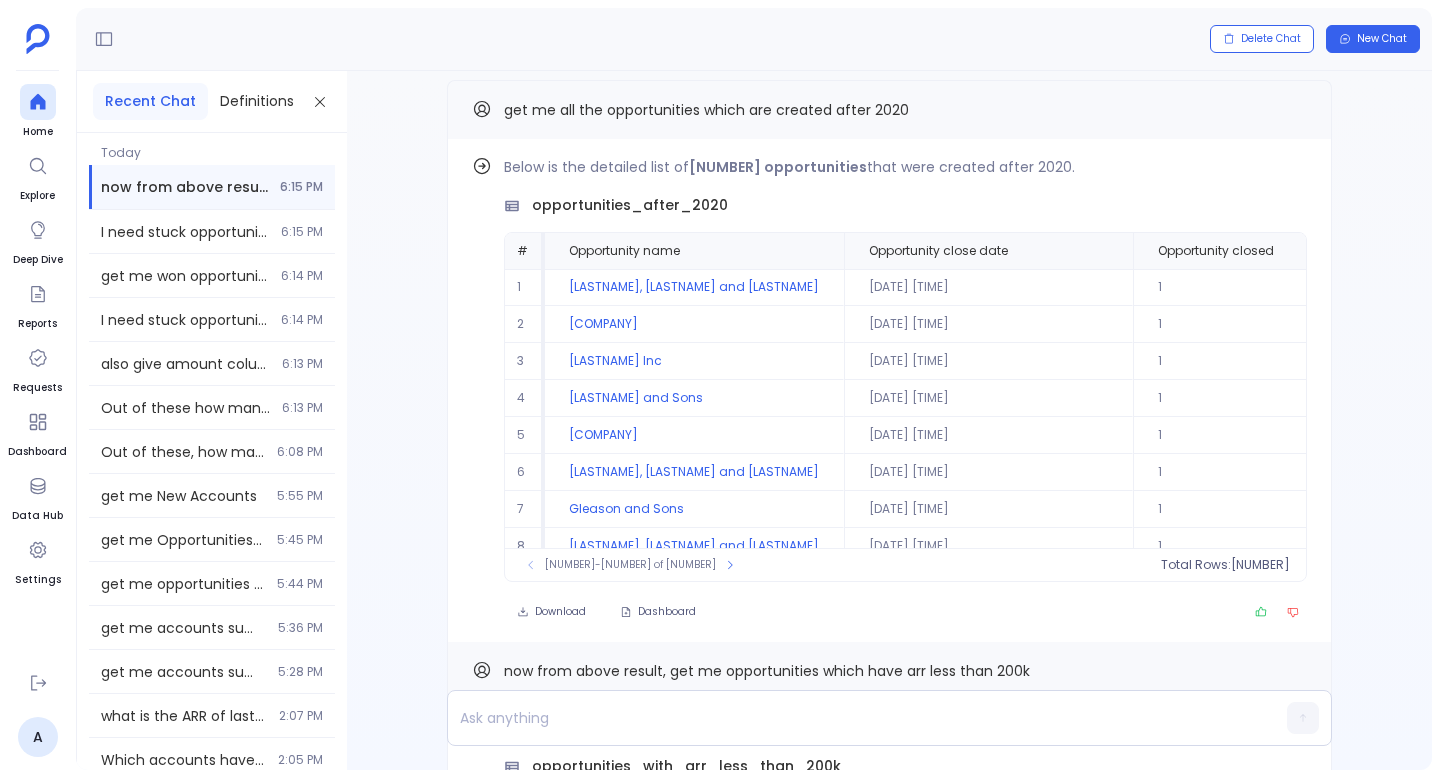 scroll, scrollTop: -2236, scrollLeft: 0, axis: vertical 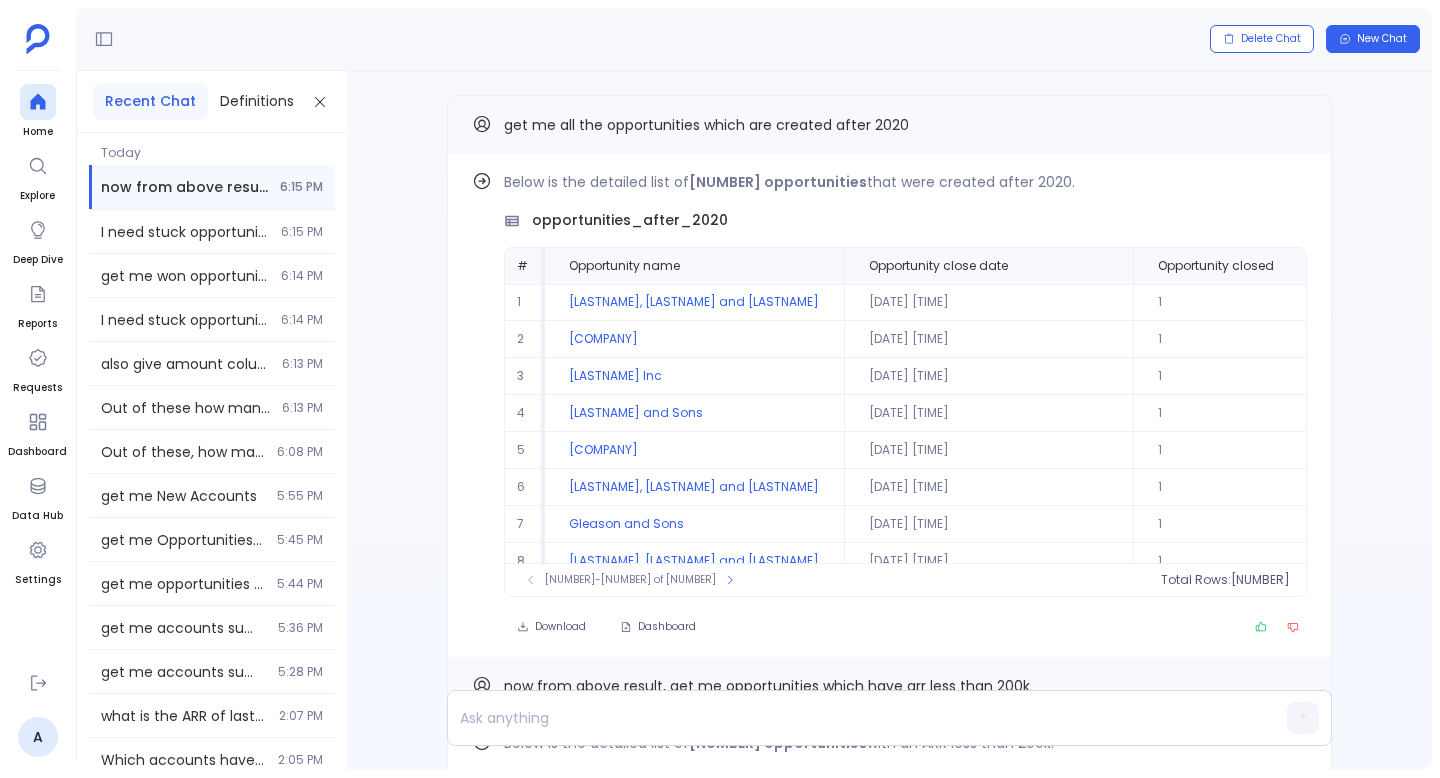 click on "Delete Chat New Chat" at bounding box center [754, 39] 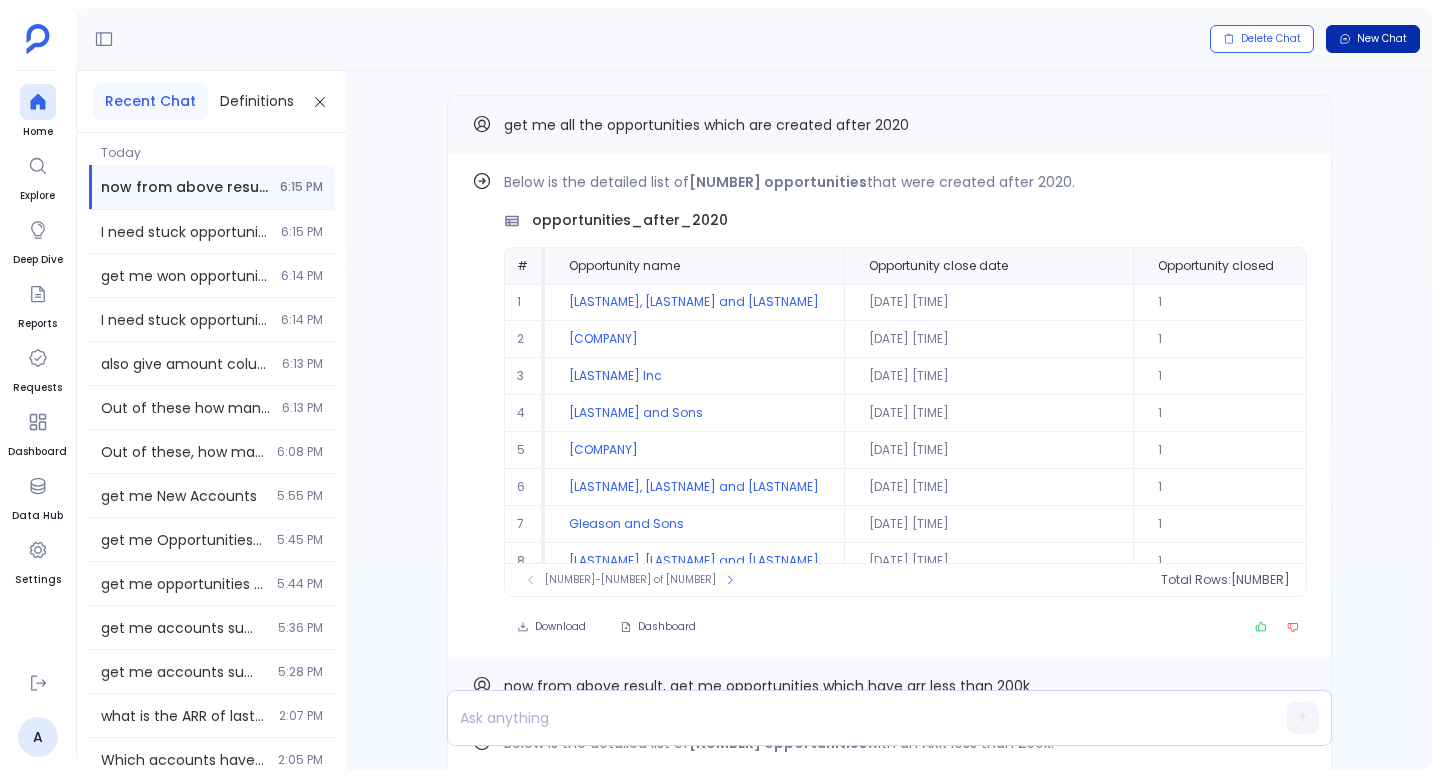 click on "New Chat" at bounding box center [1373, 39] 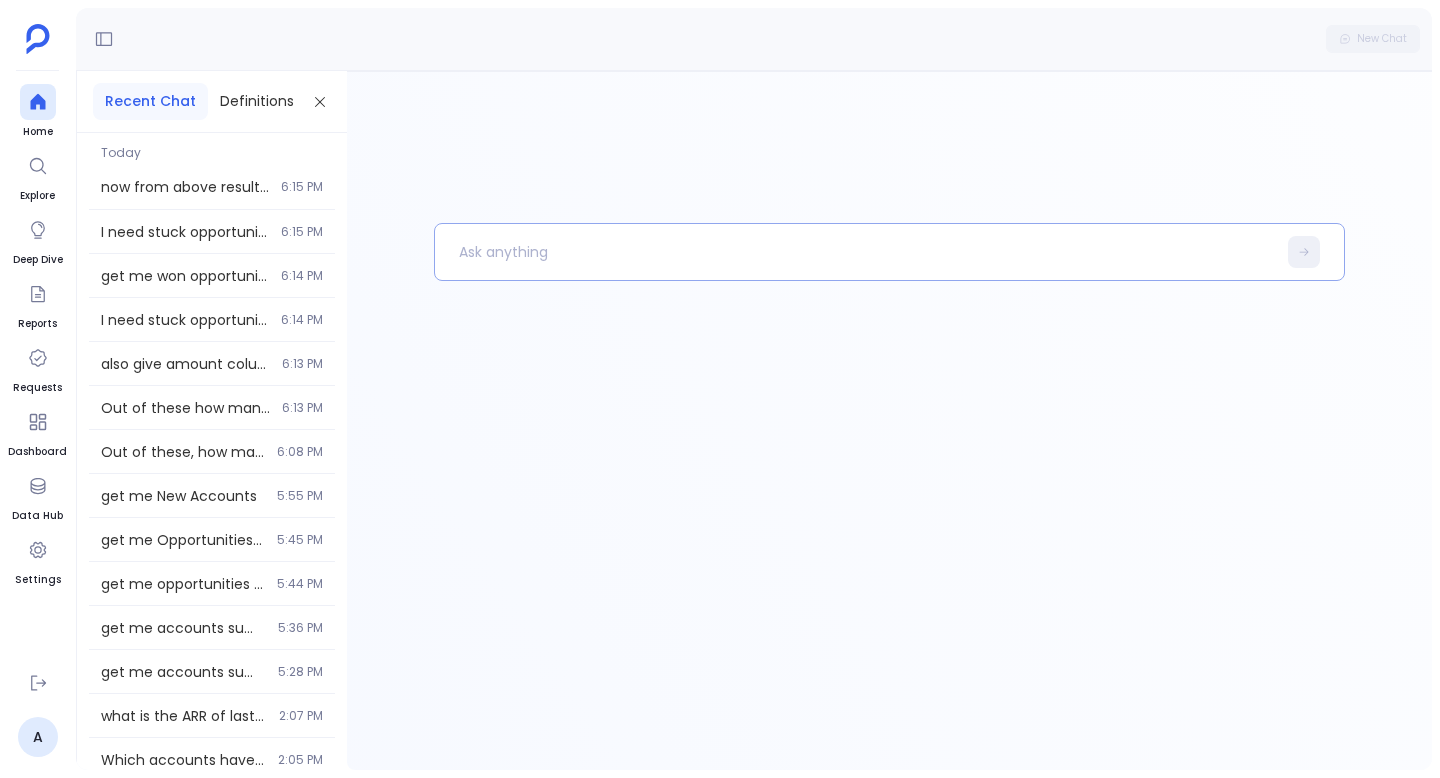 click at bounding box center (855, 252) 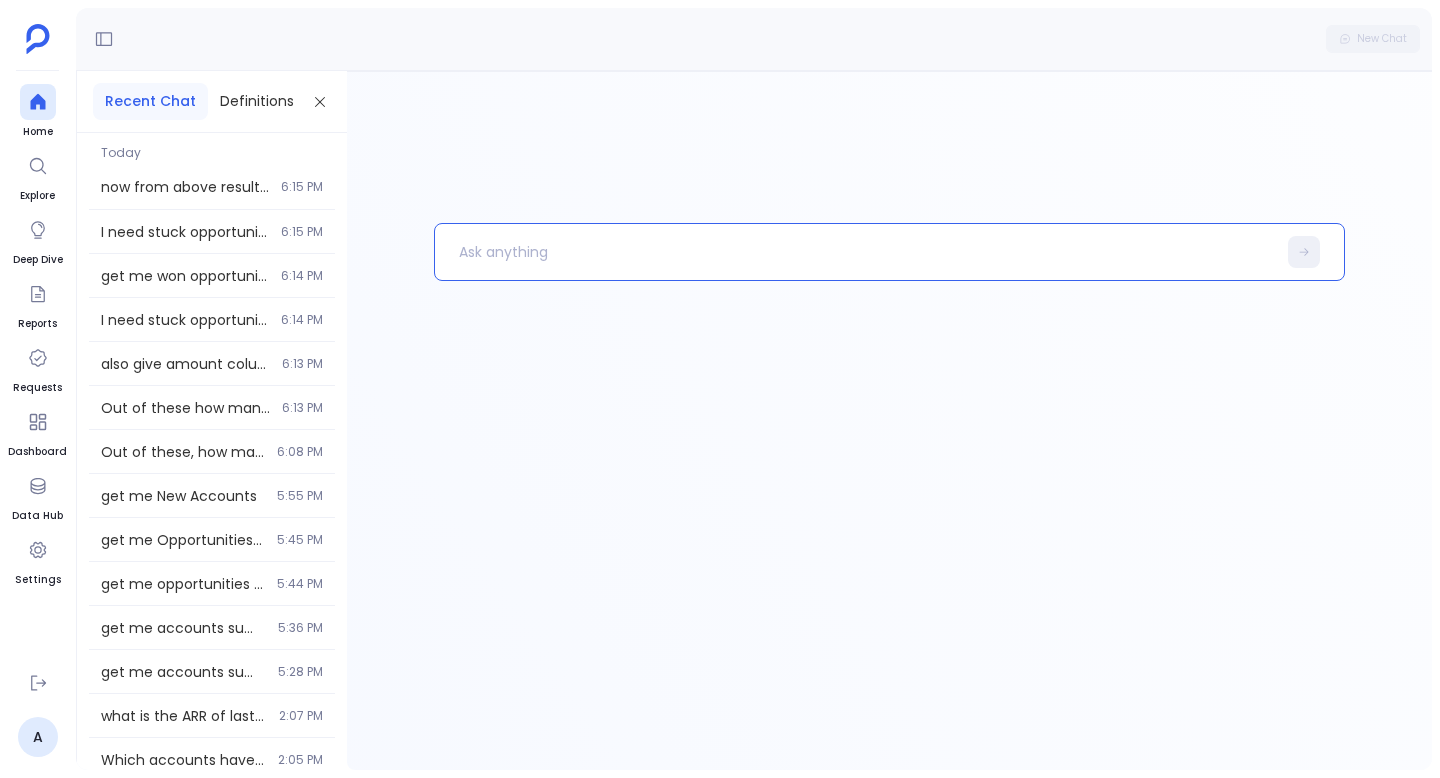 type 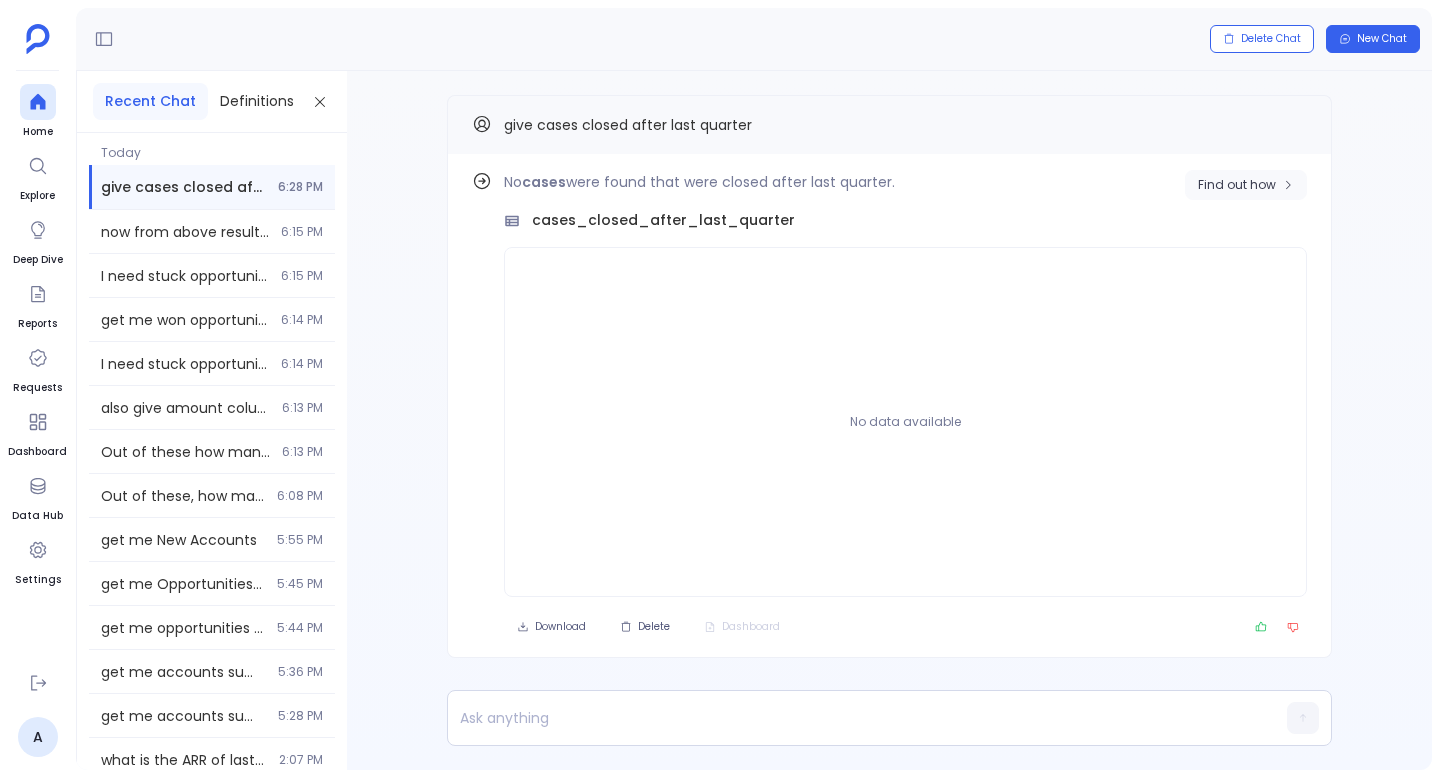 click on "Find out how" at bounding box center (1237, 185) 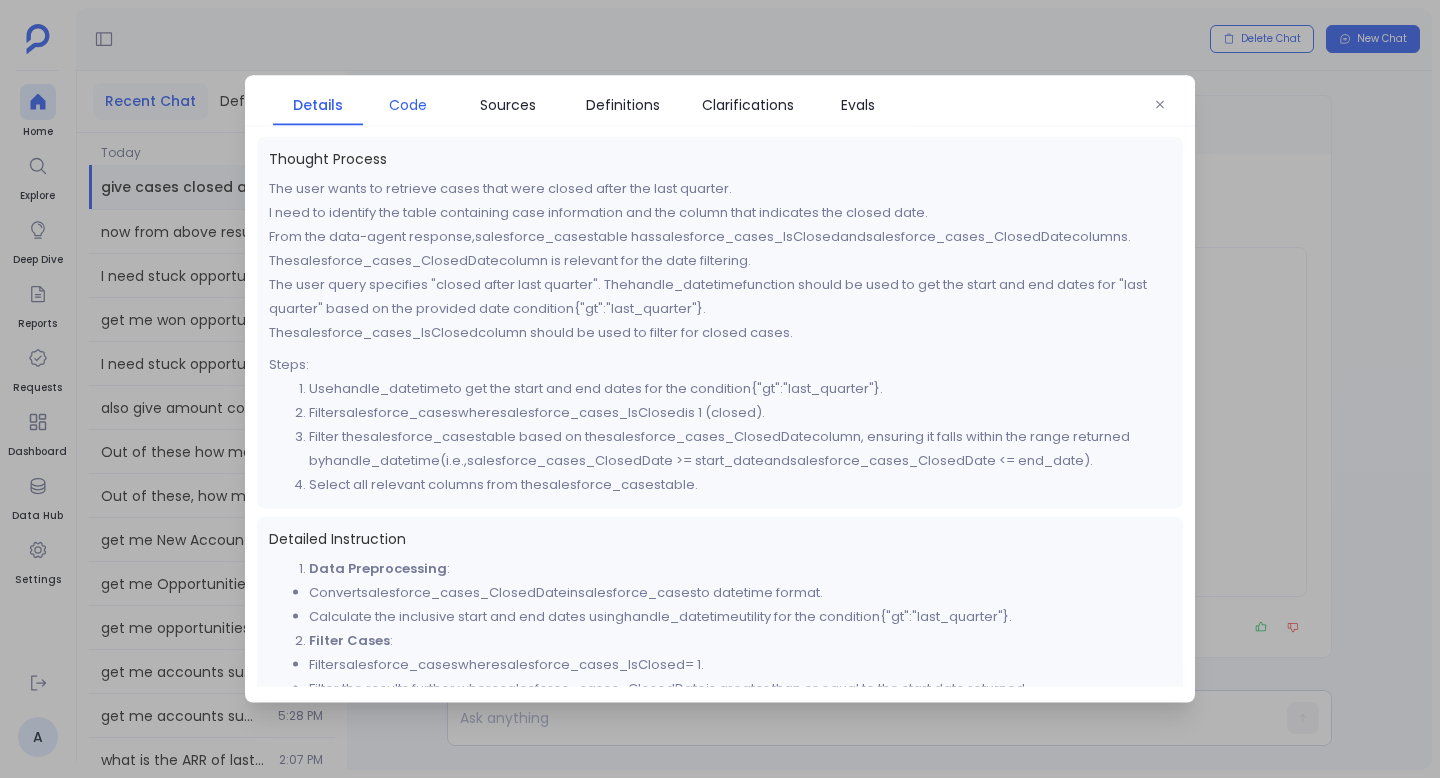 click on "Code" at bounding box center [408, 105] 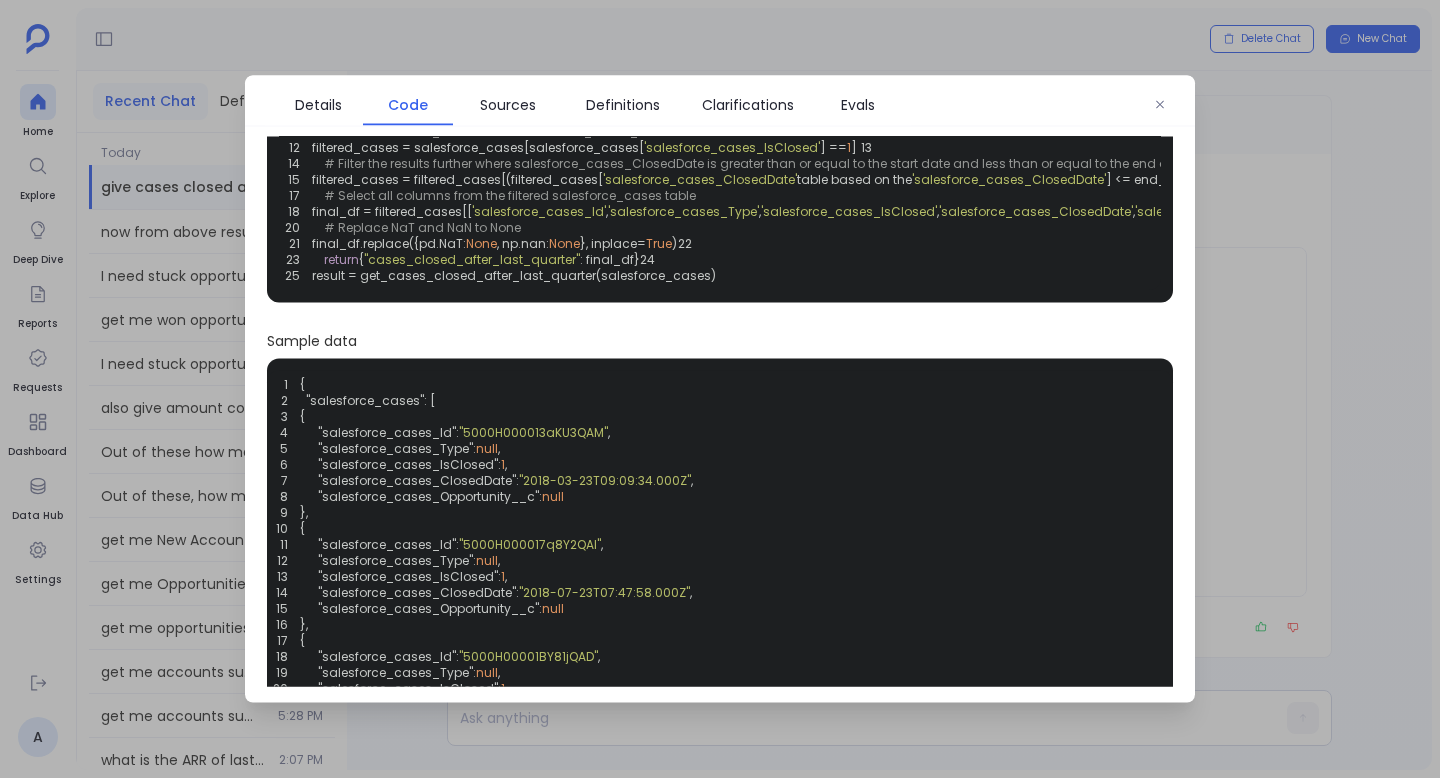 scroll, scrollTop: 0, scrollLeft: 0, axis: both 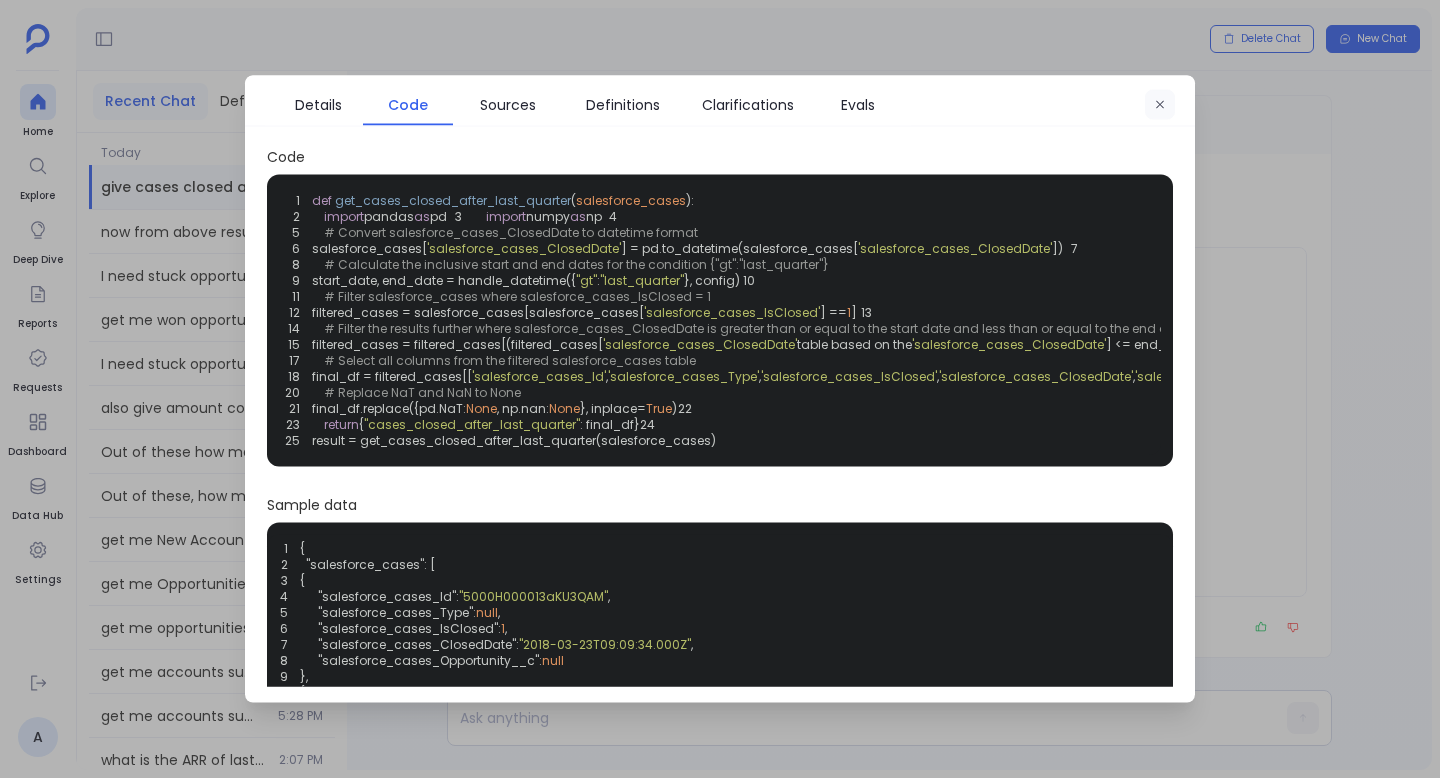 click 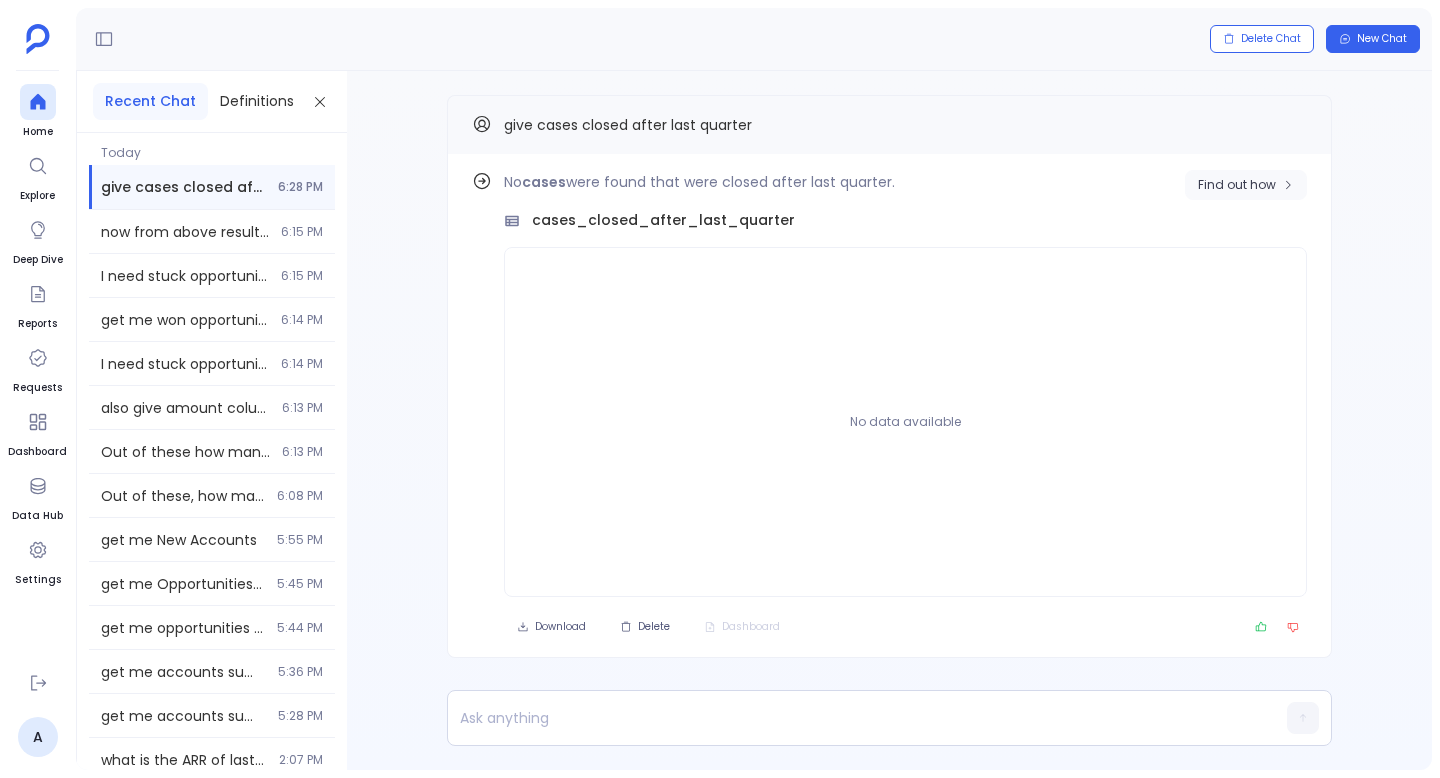 click on "Find out how" at bounding box center (1237, 185) 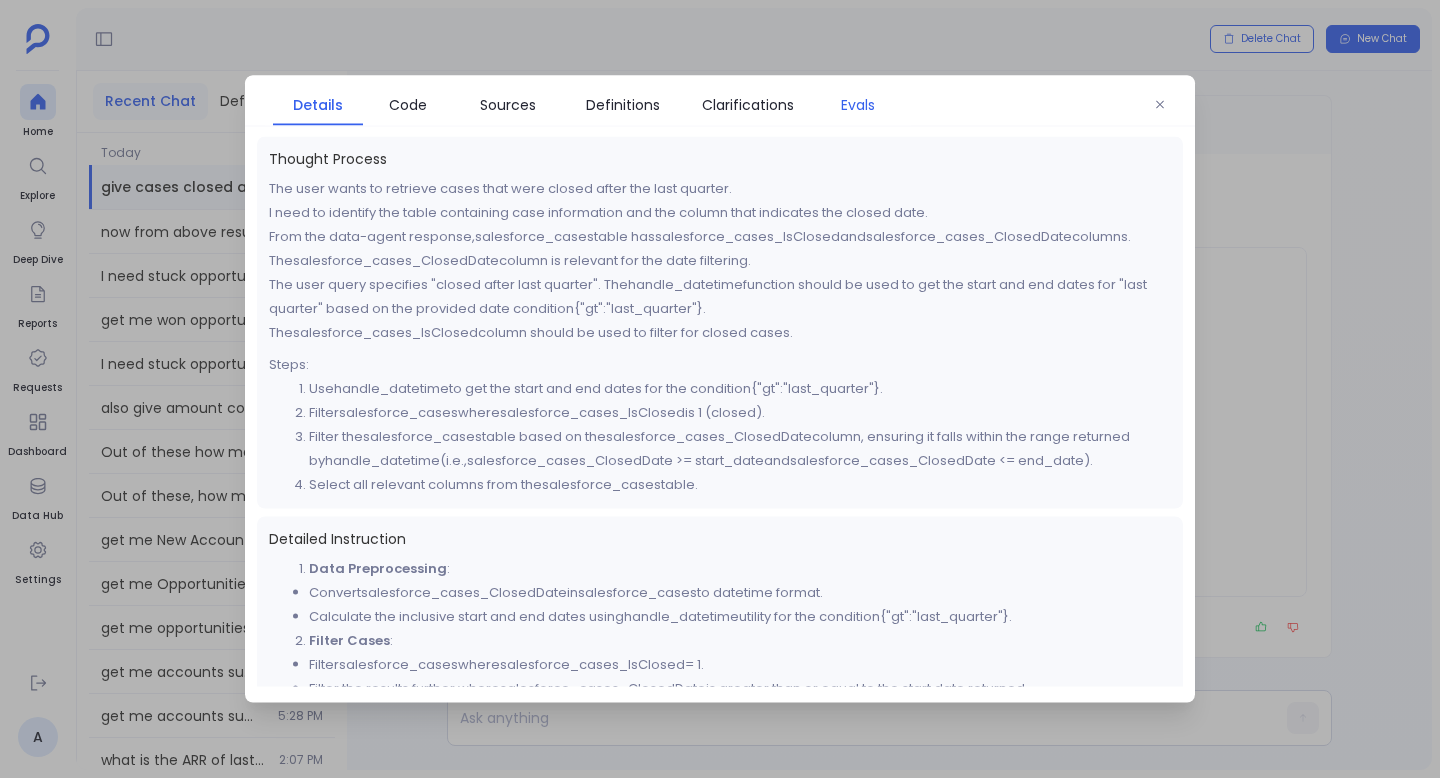 click on "Evals" at bounding box center [858, 105] 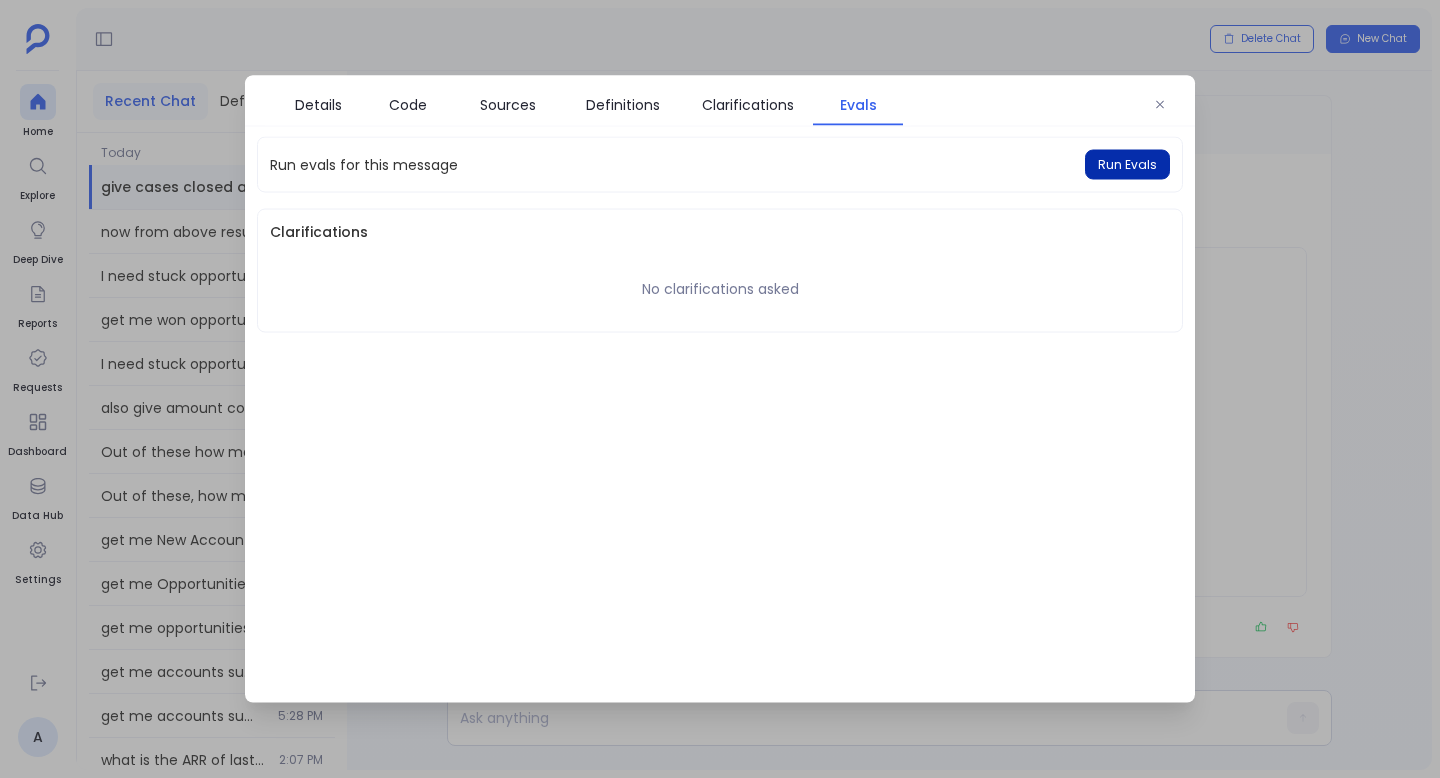 click on "Run Evals" at bounding box center (1127, 165) 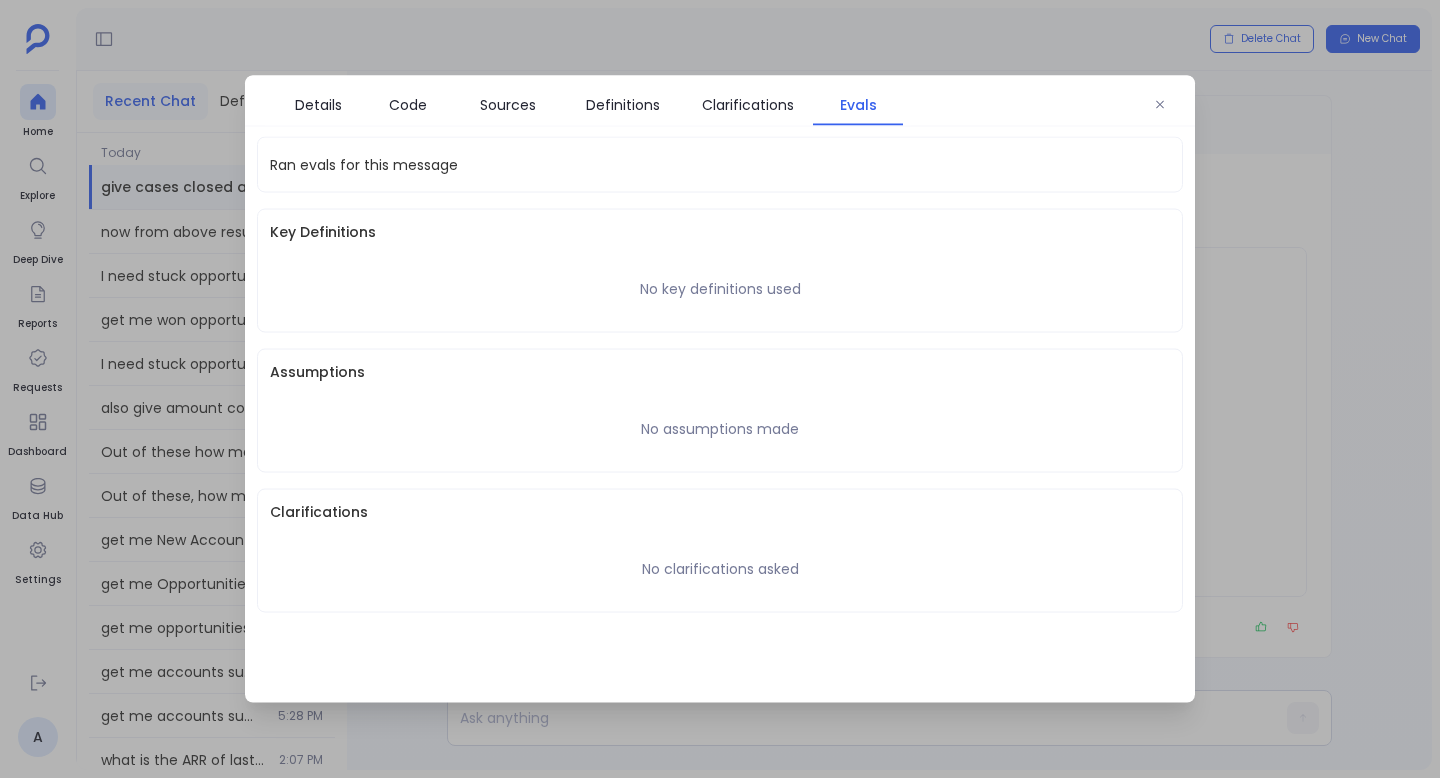 click on "No key definitions used" at bounding box center (720, 289) 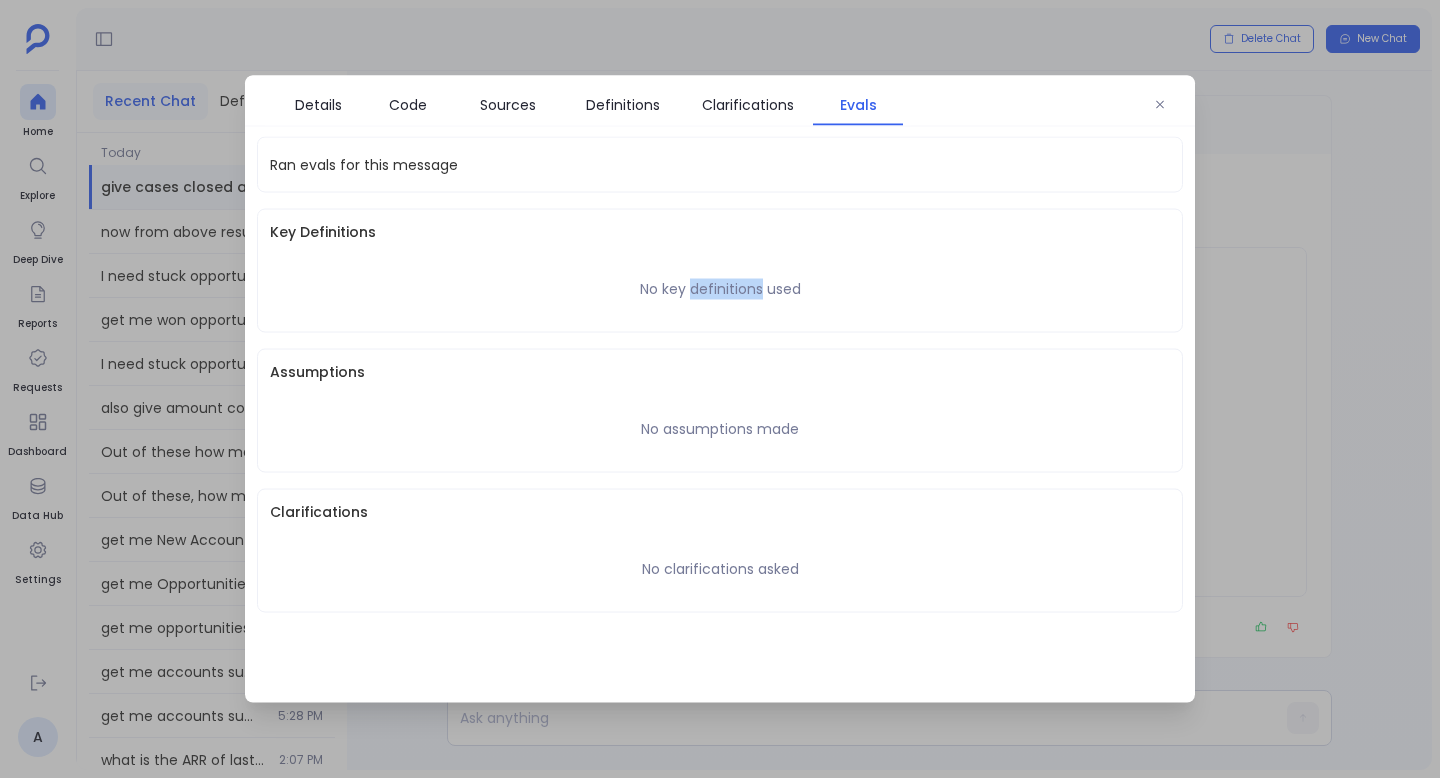 click on "No key definitions used" at bounding box center (720, 289) 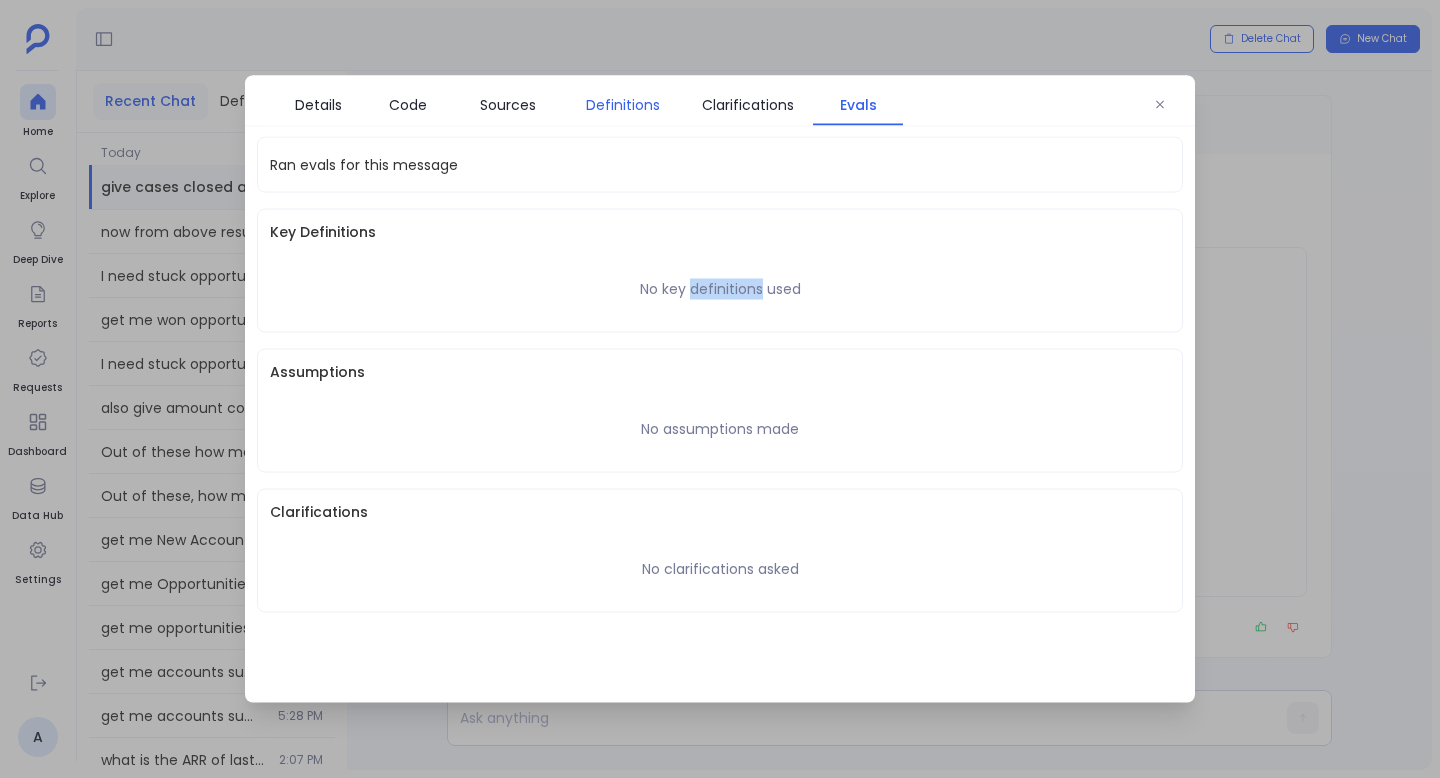 click on "Definitions" at bounding box center (623, 105) 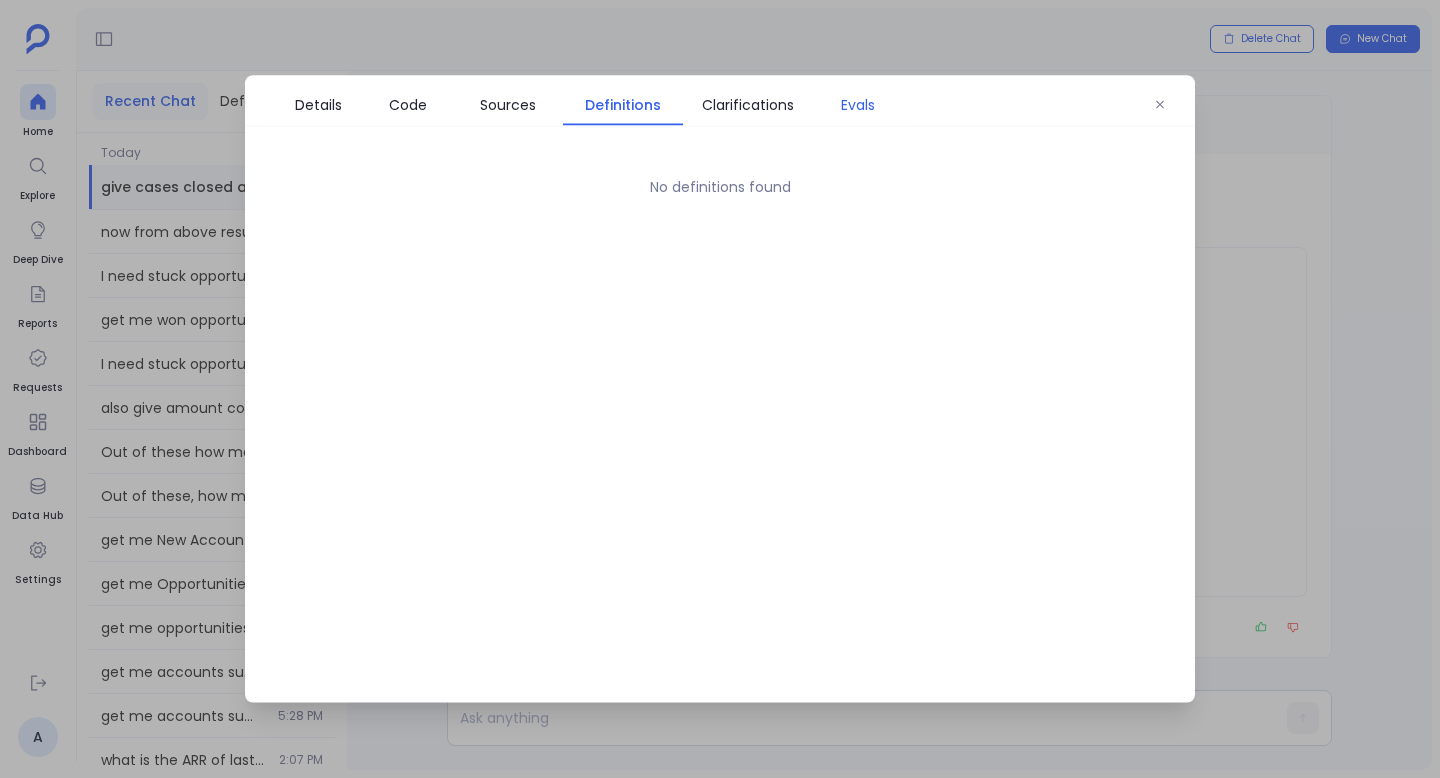 click on "Evals" at bounding box center [858, 105] 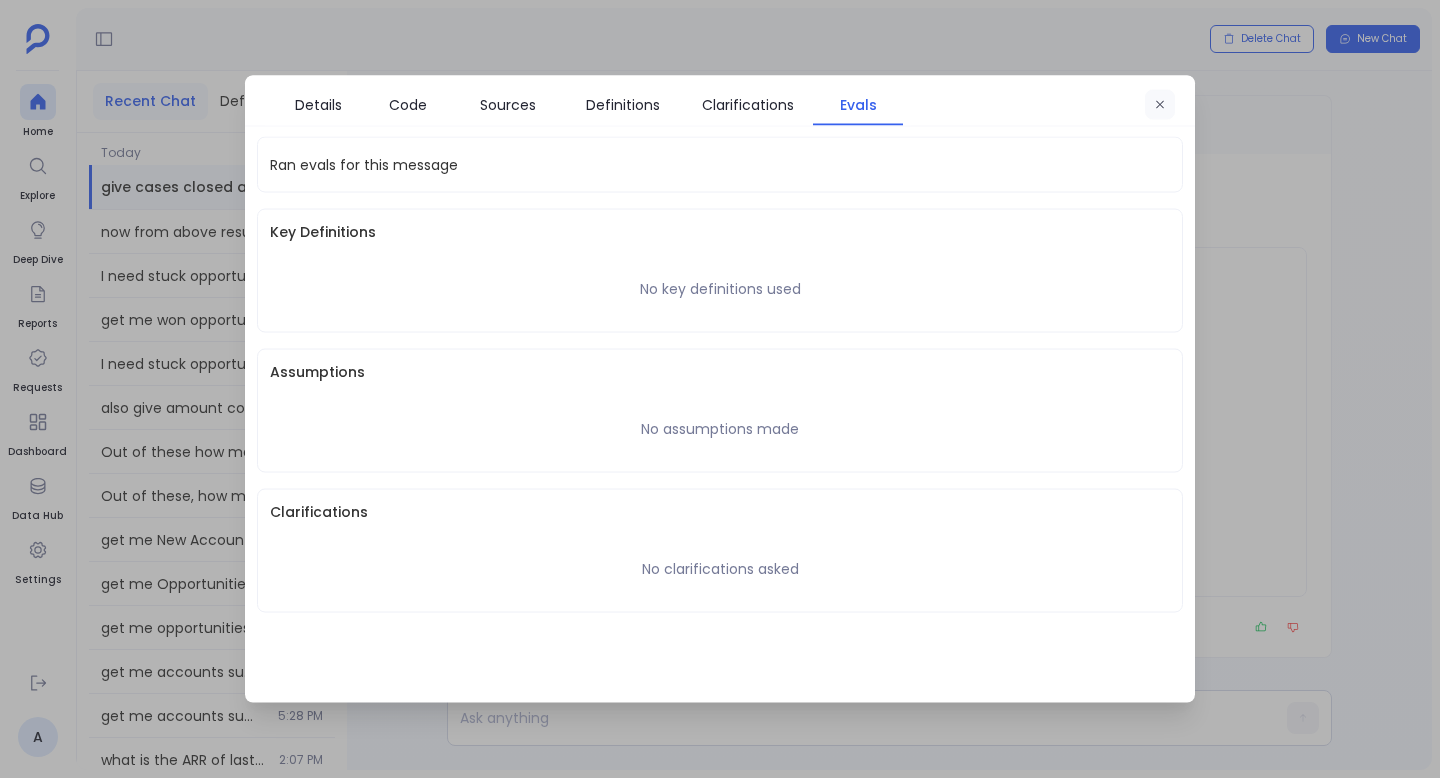 click 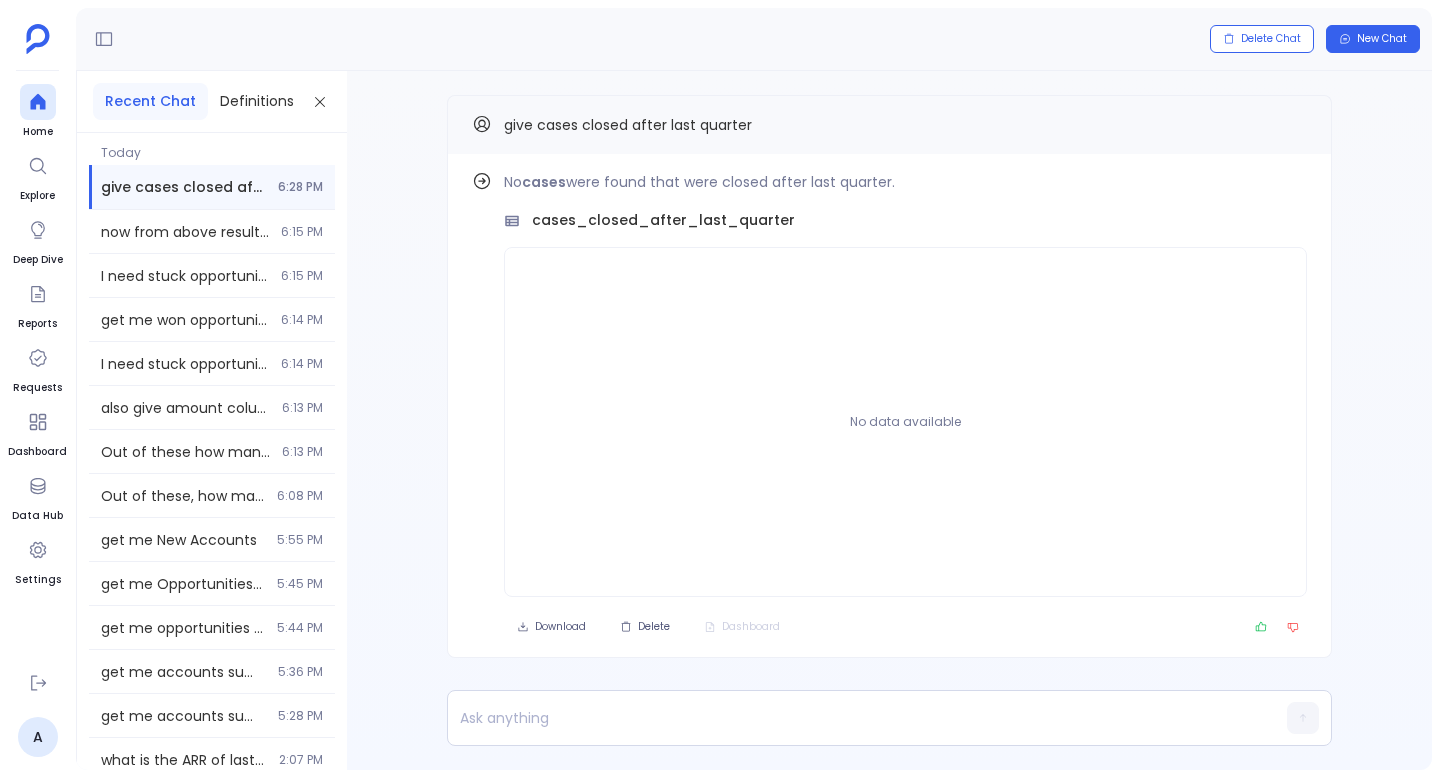 click on "give cases closed after last quarter 6:28 PM" at bounding box center (212, 187) 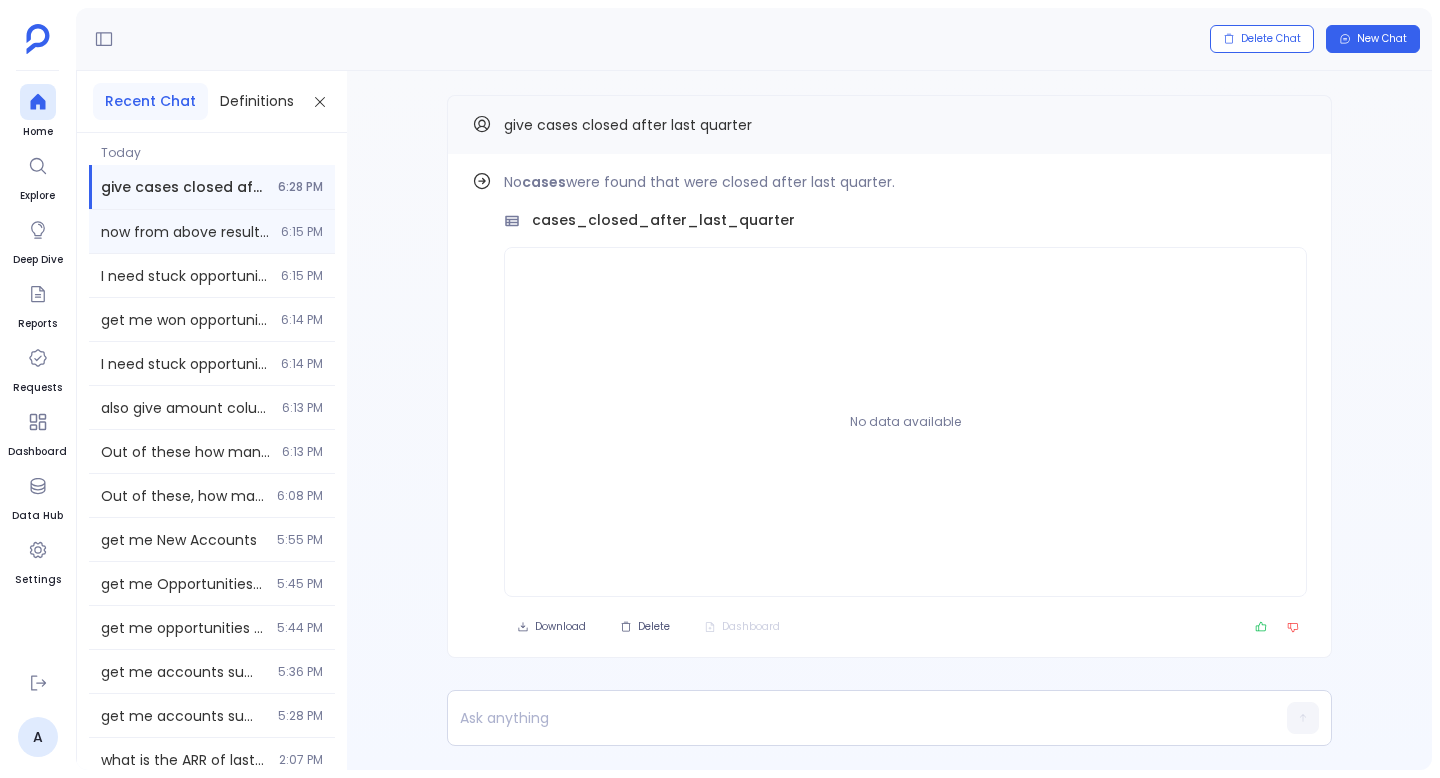 click on "now from above result, get me opportunities which have arr less than 200k 6:15 PM" at bounding box center [212, 231] 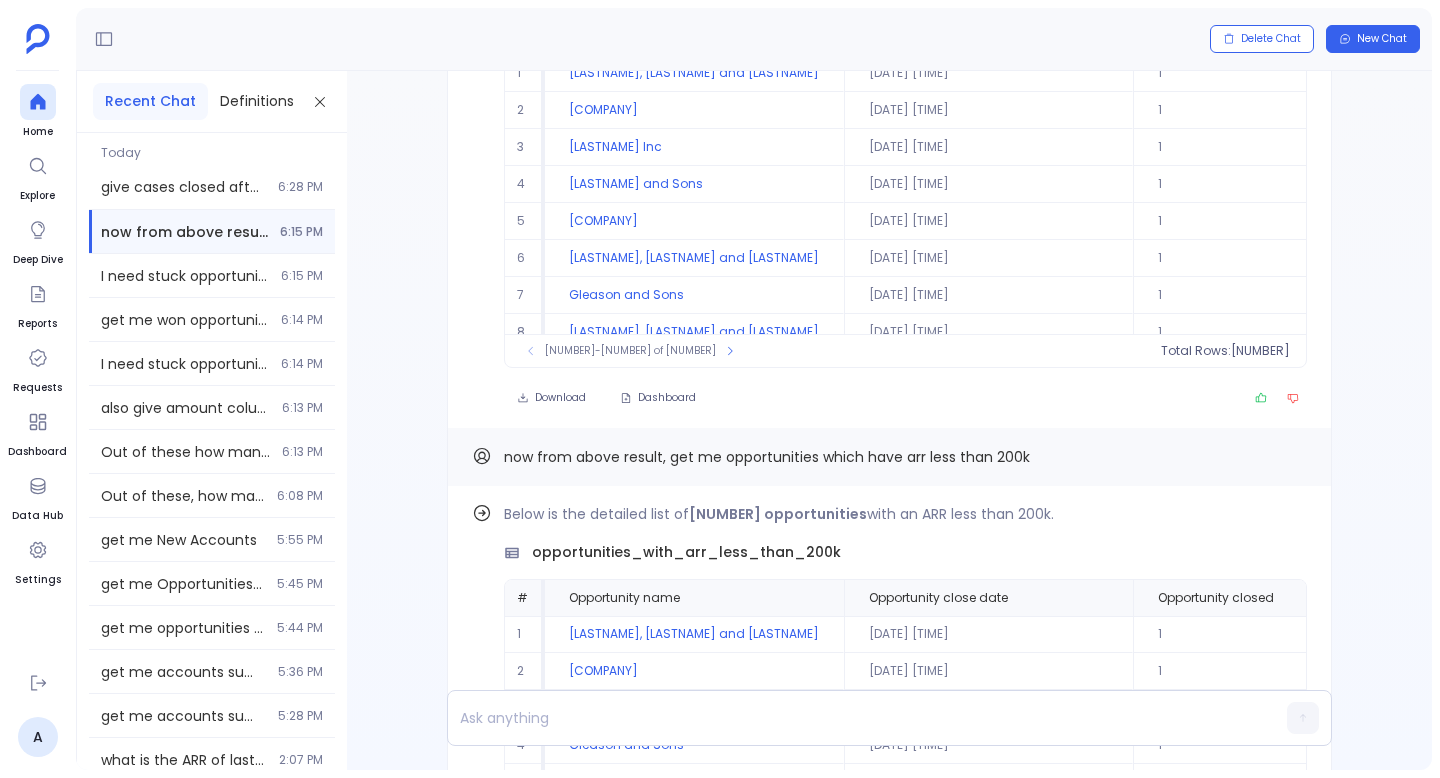 scroll, scrollTop: -2236, scrollLeft: 0, axis: vertical 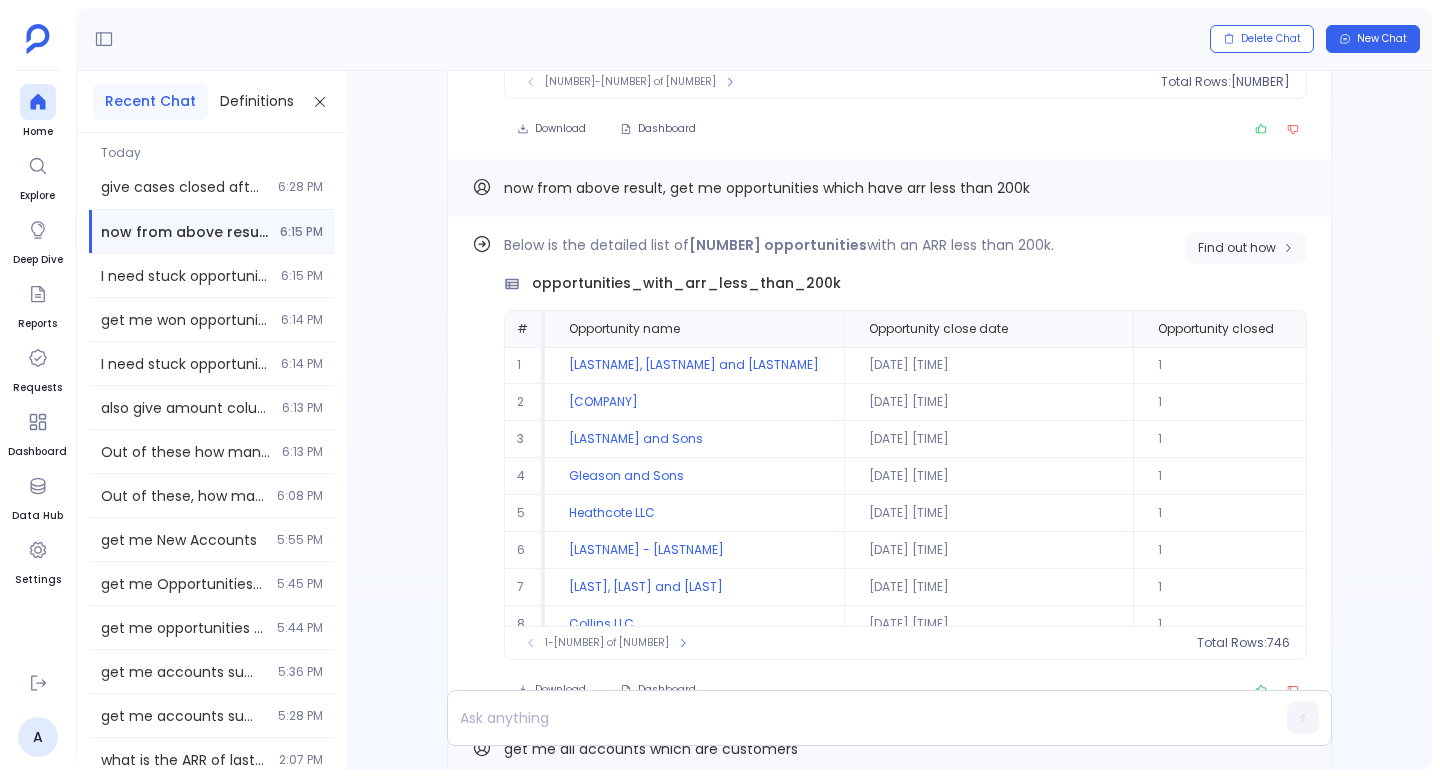 click on "Find out how" at bounding box center [1237, 248] 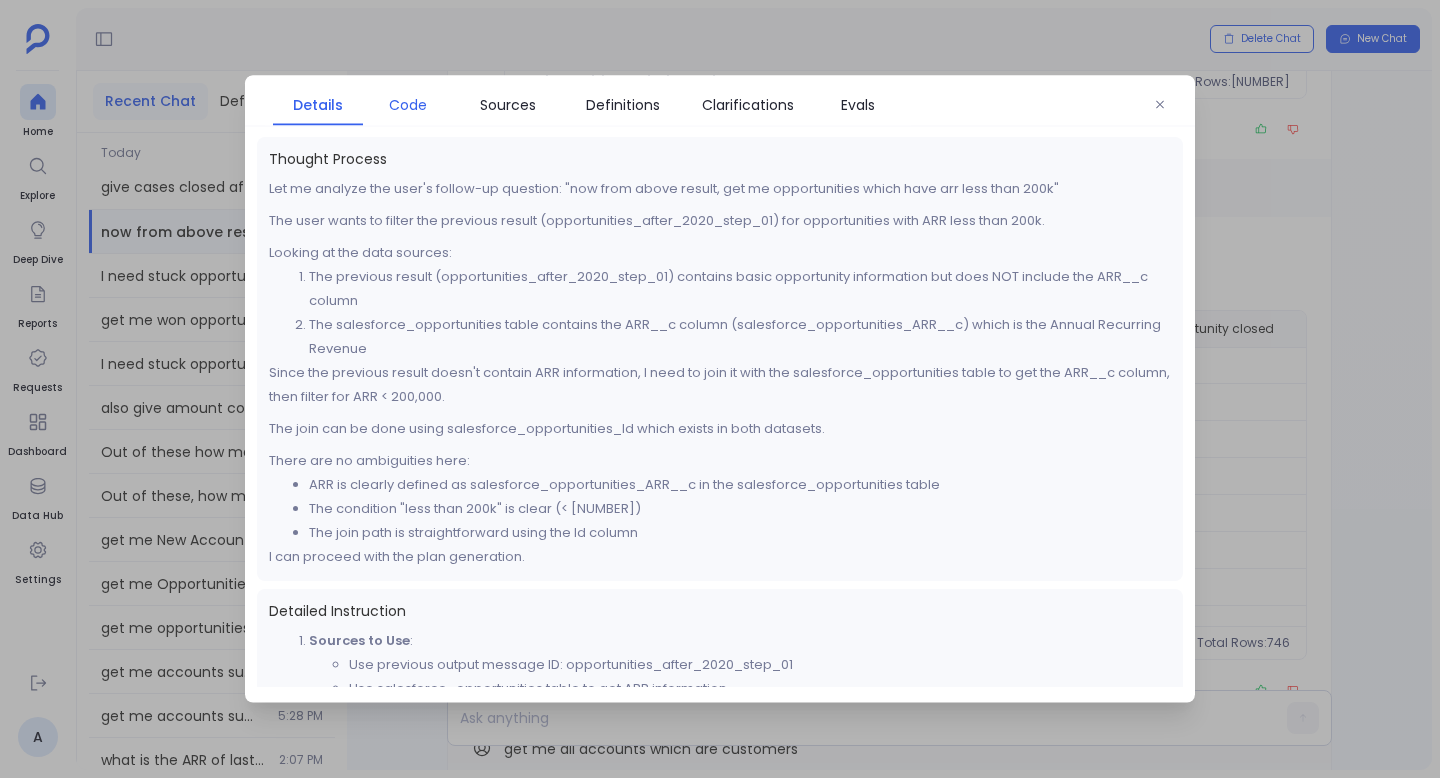 click on "Code" at bounding box center (408, 105) 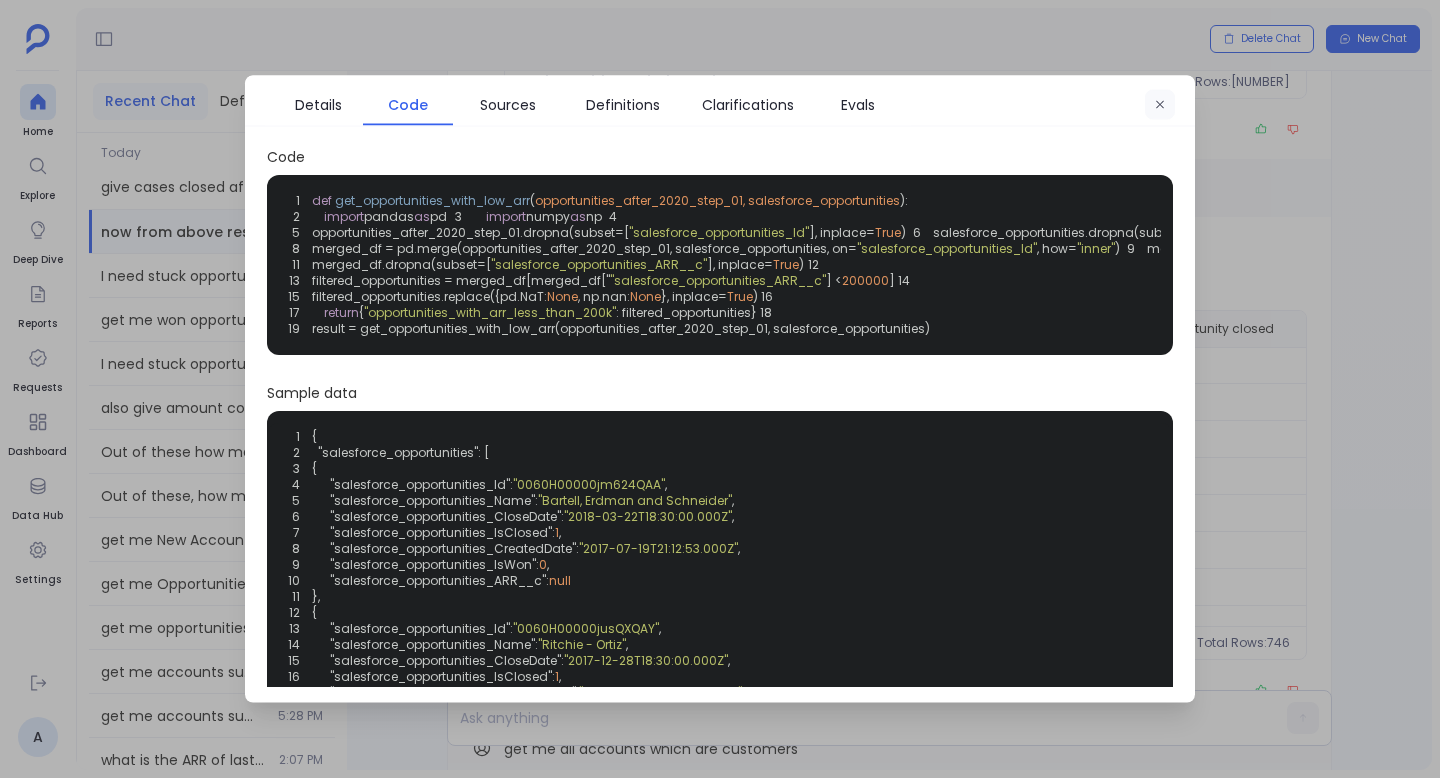 click 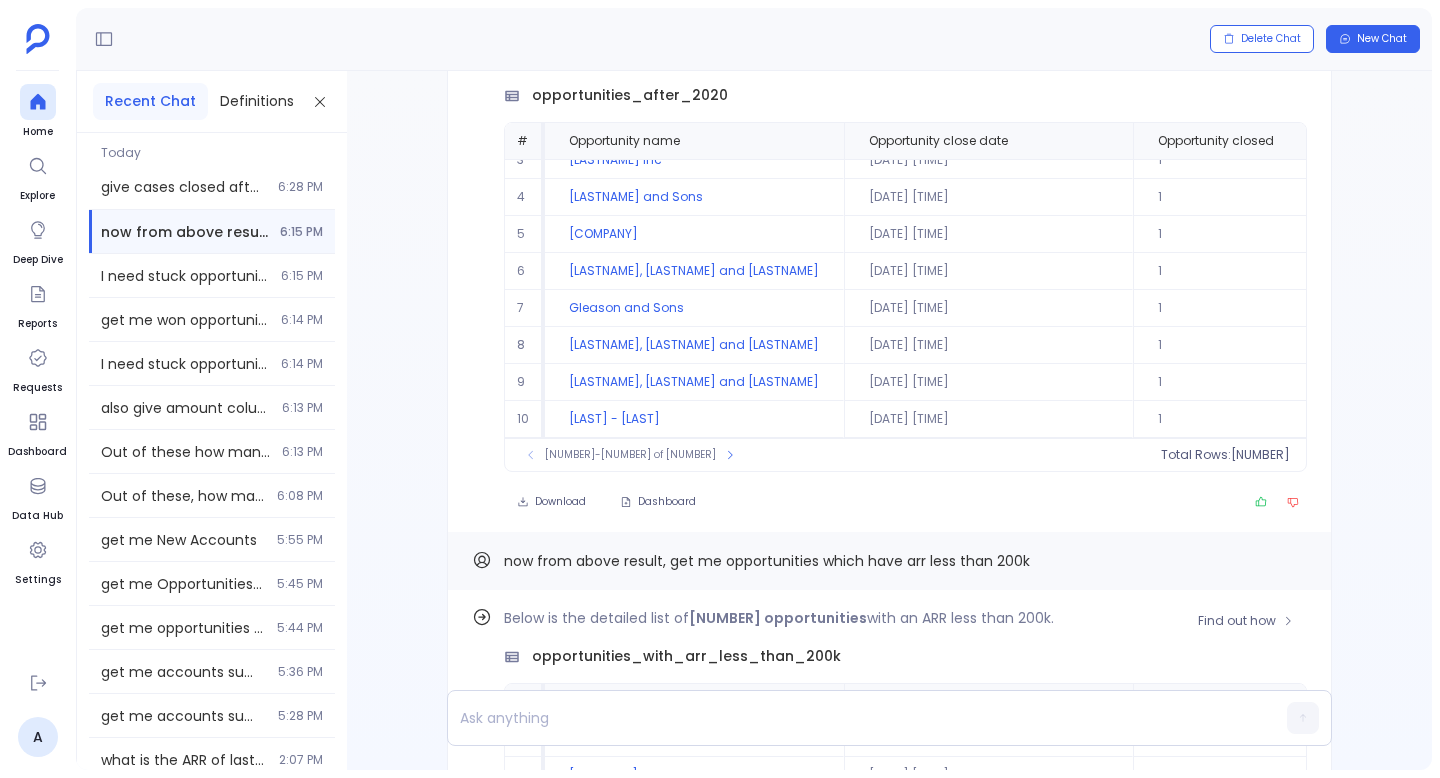 scroll, scrollTop: -2236, scrollLeft: 0, axis: vertical 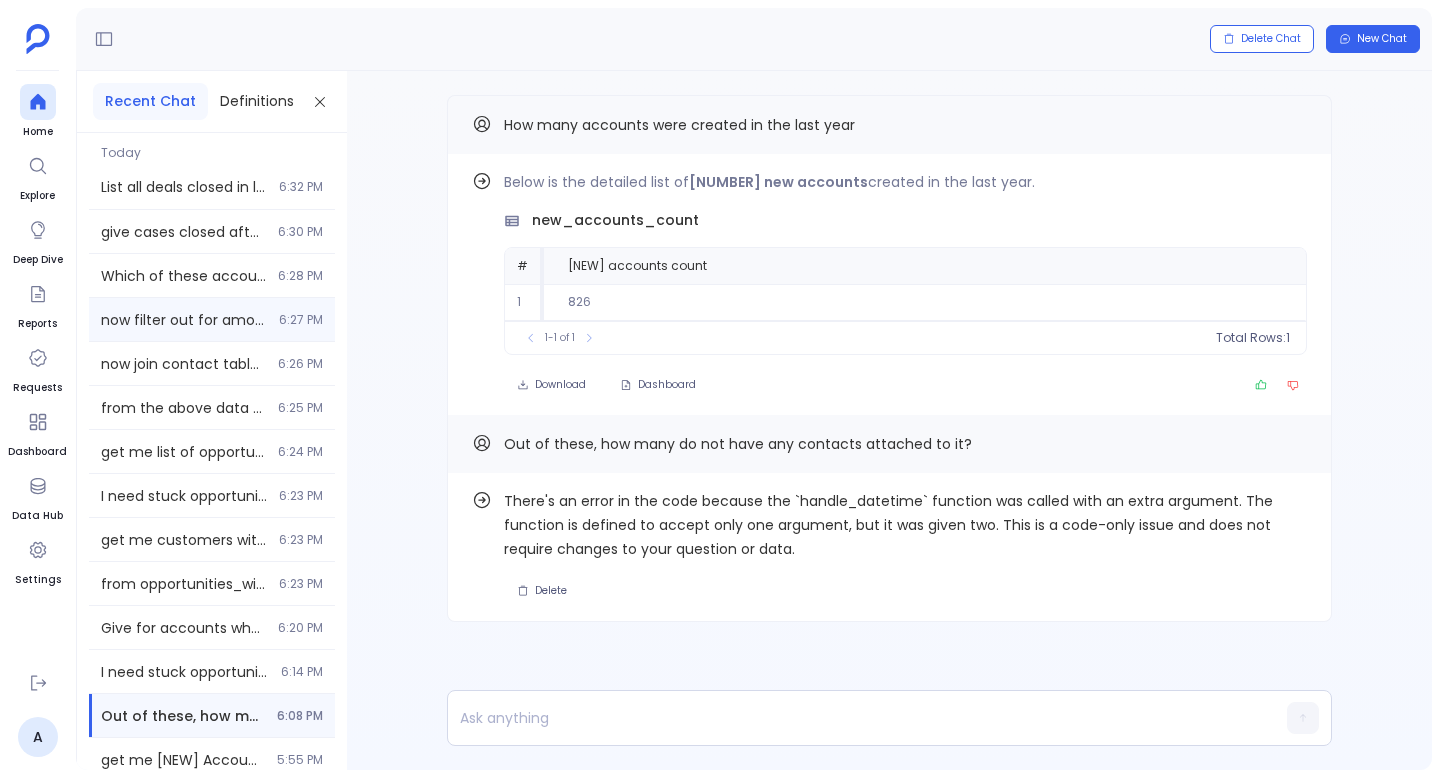 click on "now filter out for amount > 30000 6:27 PM" at bounding box center (212, 319) 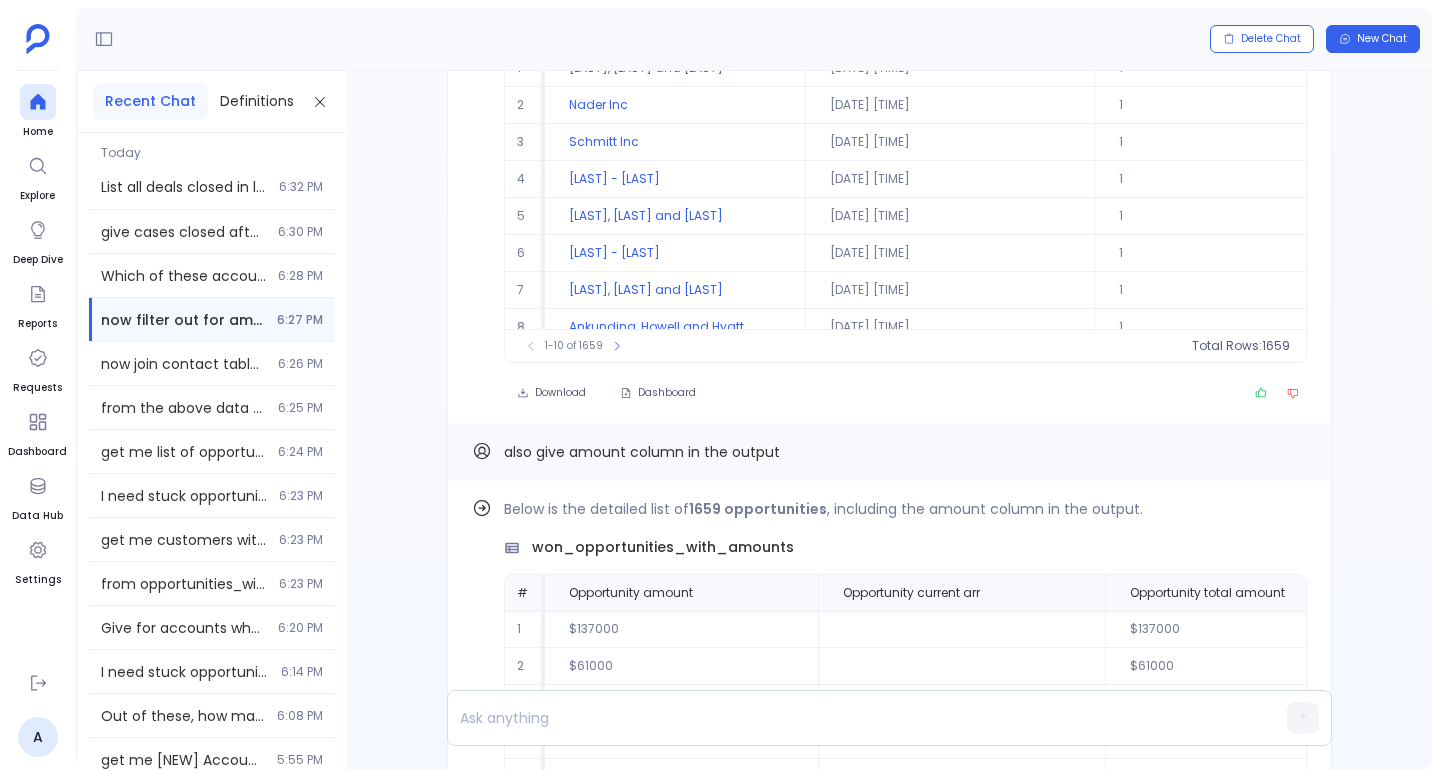 scroll, scrollTop: -3358, scrollLeft: 0, axis: vertical 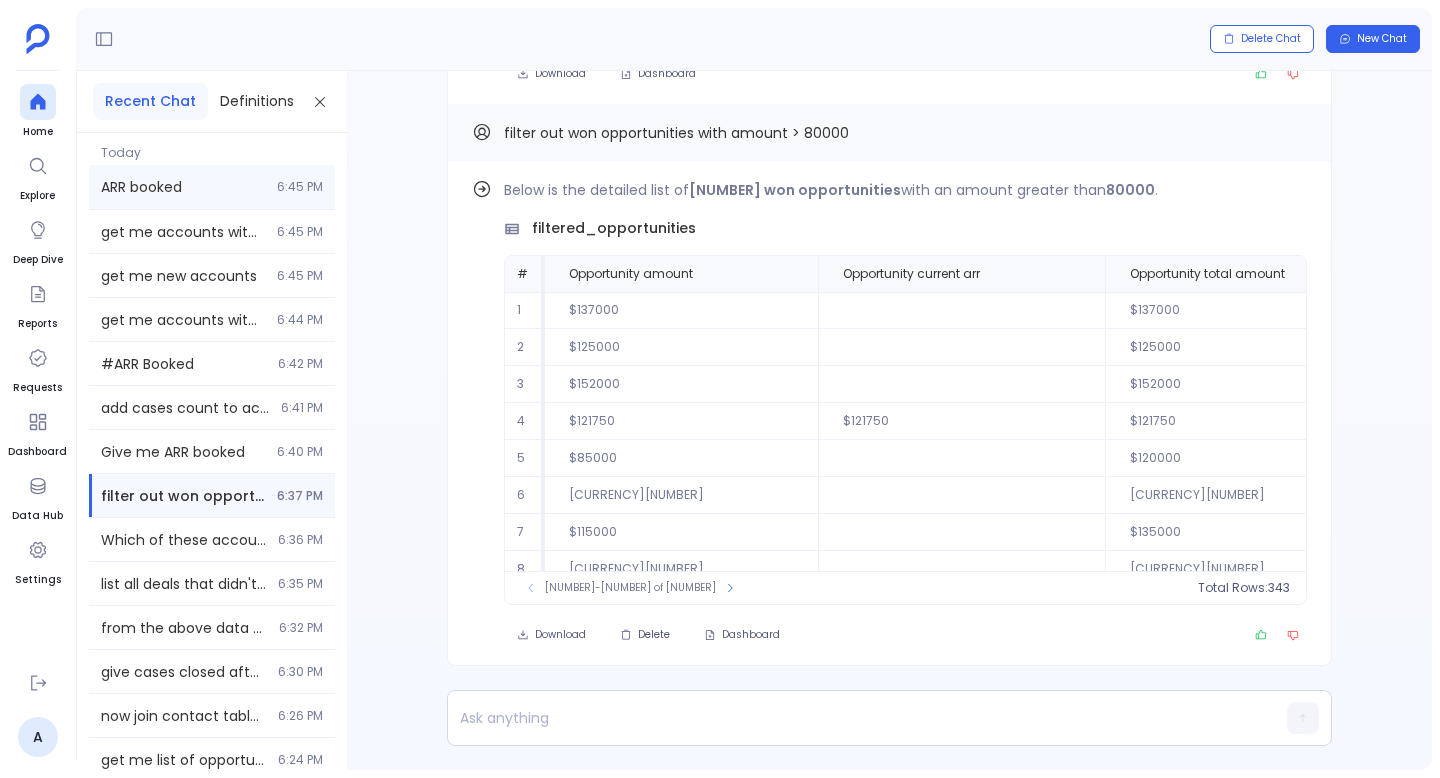 click on "ARR booked" at bounding box center (183, 187) 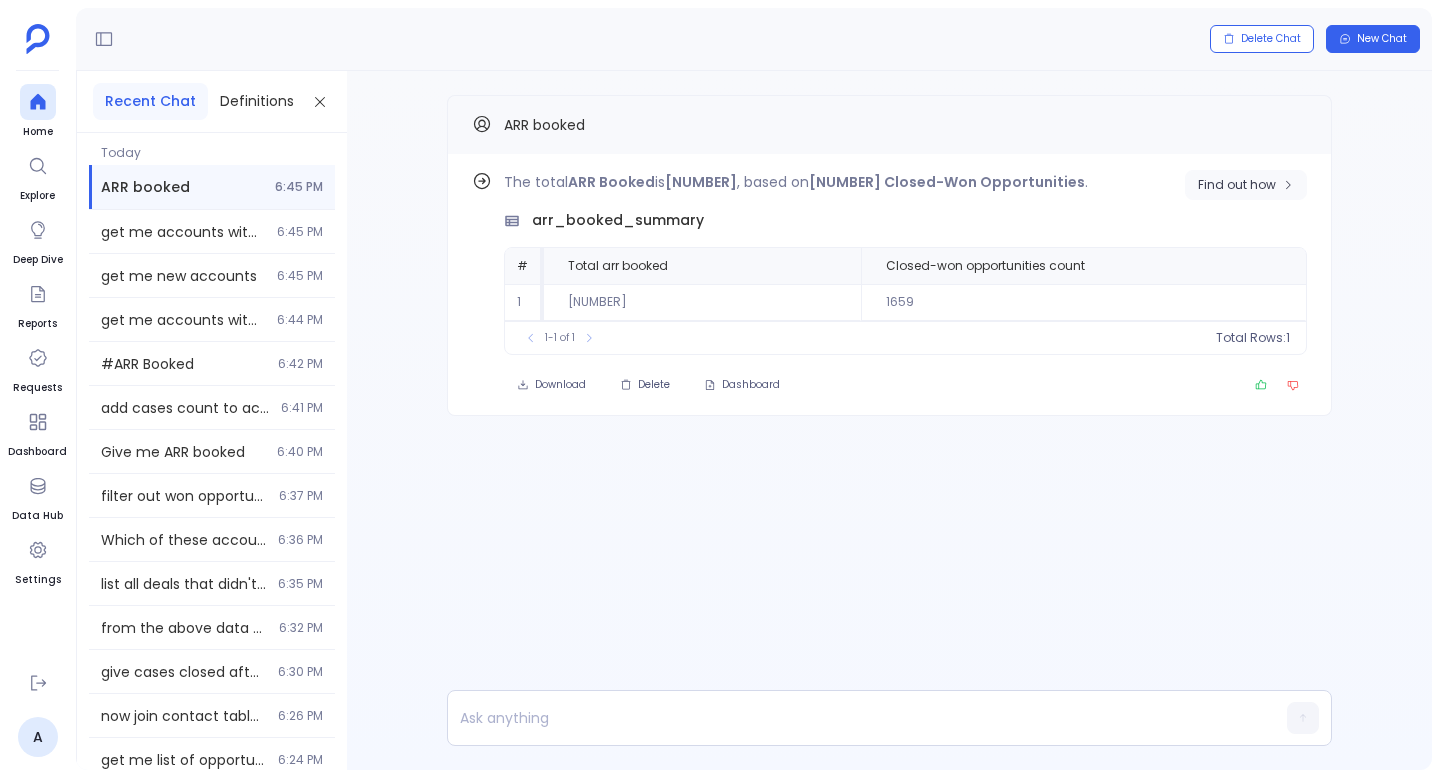 click on "Find out how" at bounding box center (1237, 185) 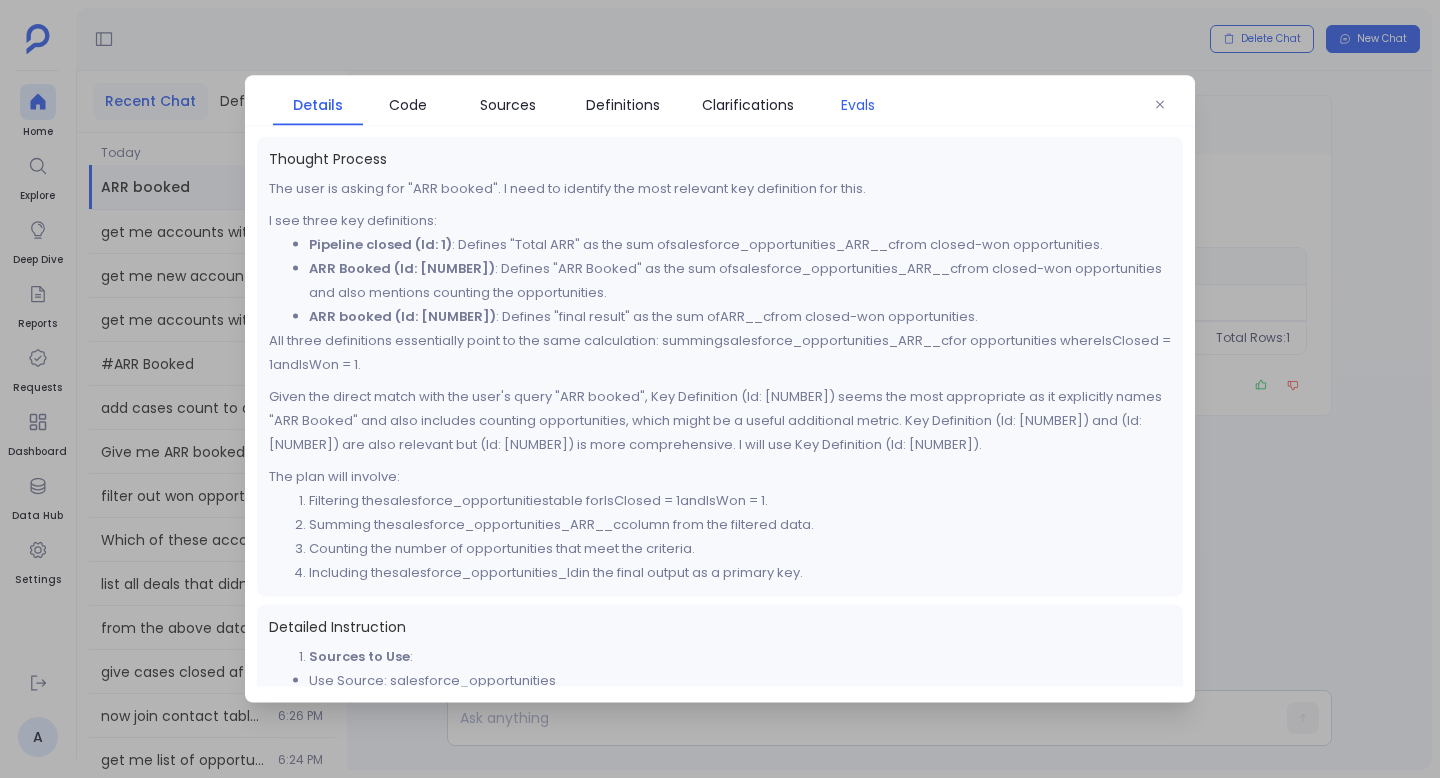 click on "Evals" at bounding box center [858, 105] 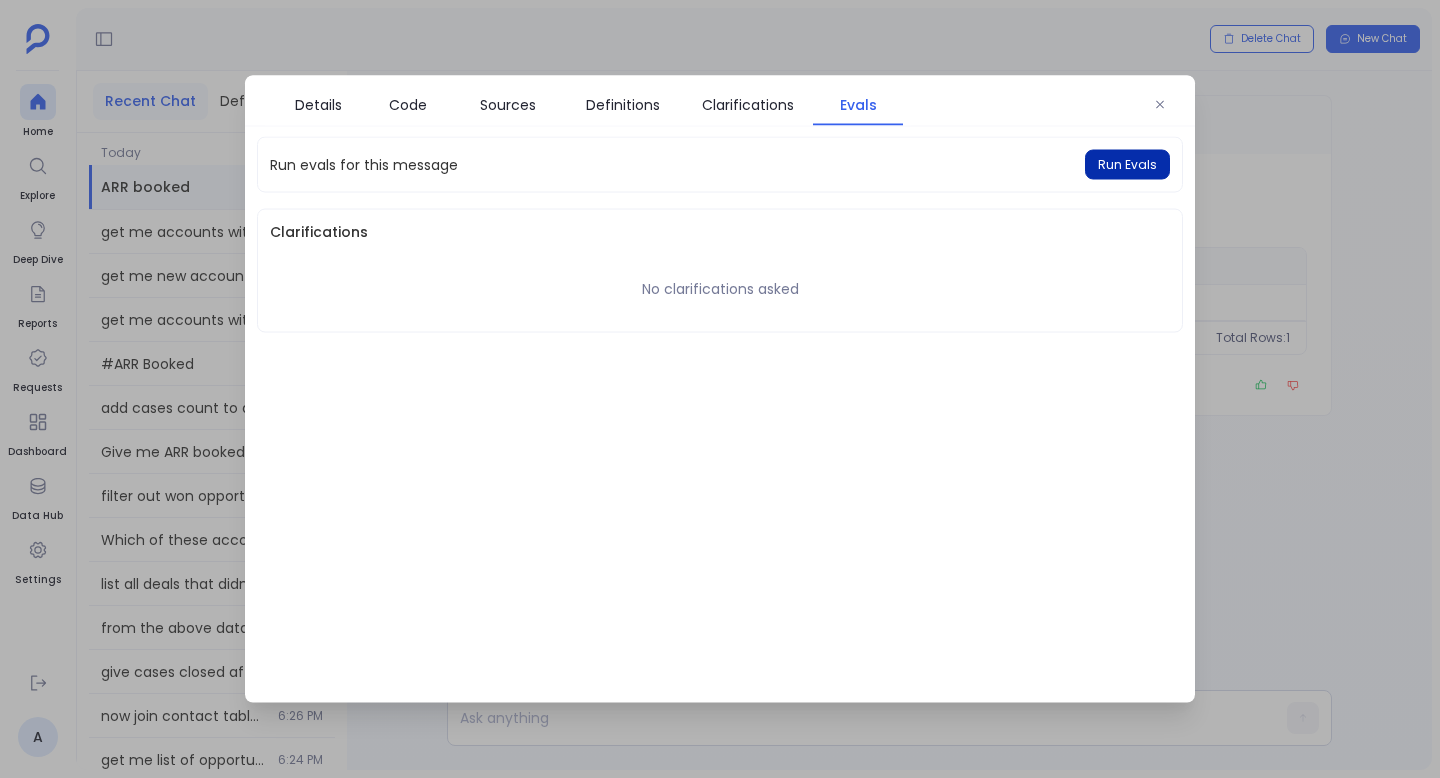 click on "Run Evals" at bounding box center [1127, 165] 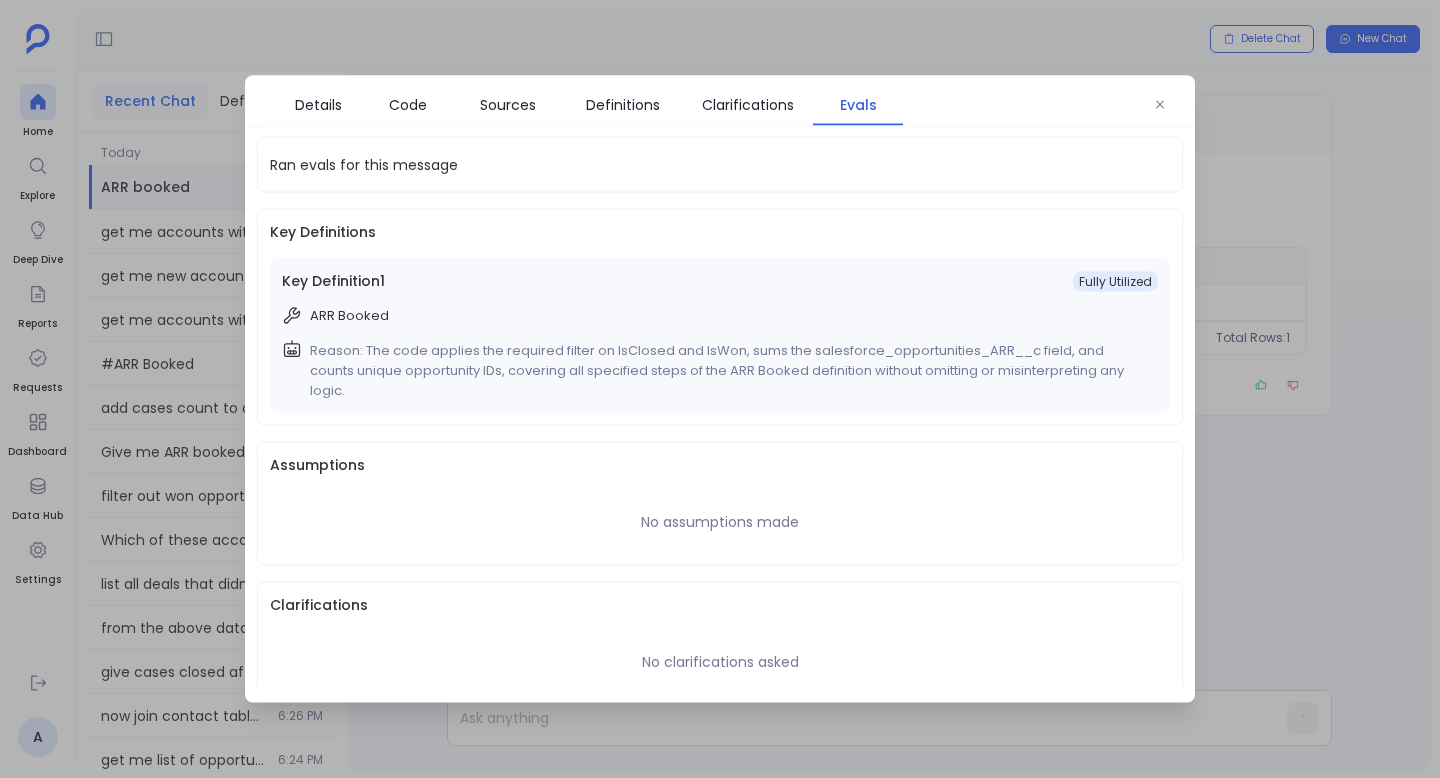 click on "Key Definition  1 Fully Utilized ARR Booked Reason: The code applies the required filter on IsClosed and IsWon, sums the salesforce_opportunities_ARR__c field, and counts unique opportunity IDs, covering all specified steps of the ARR Booked definition without omitting or misinterpreting any logic." at bounding box center (720, 336) 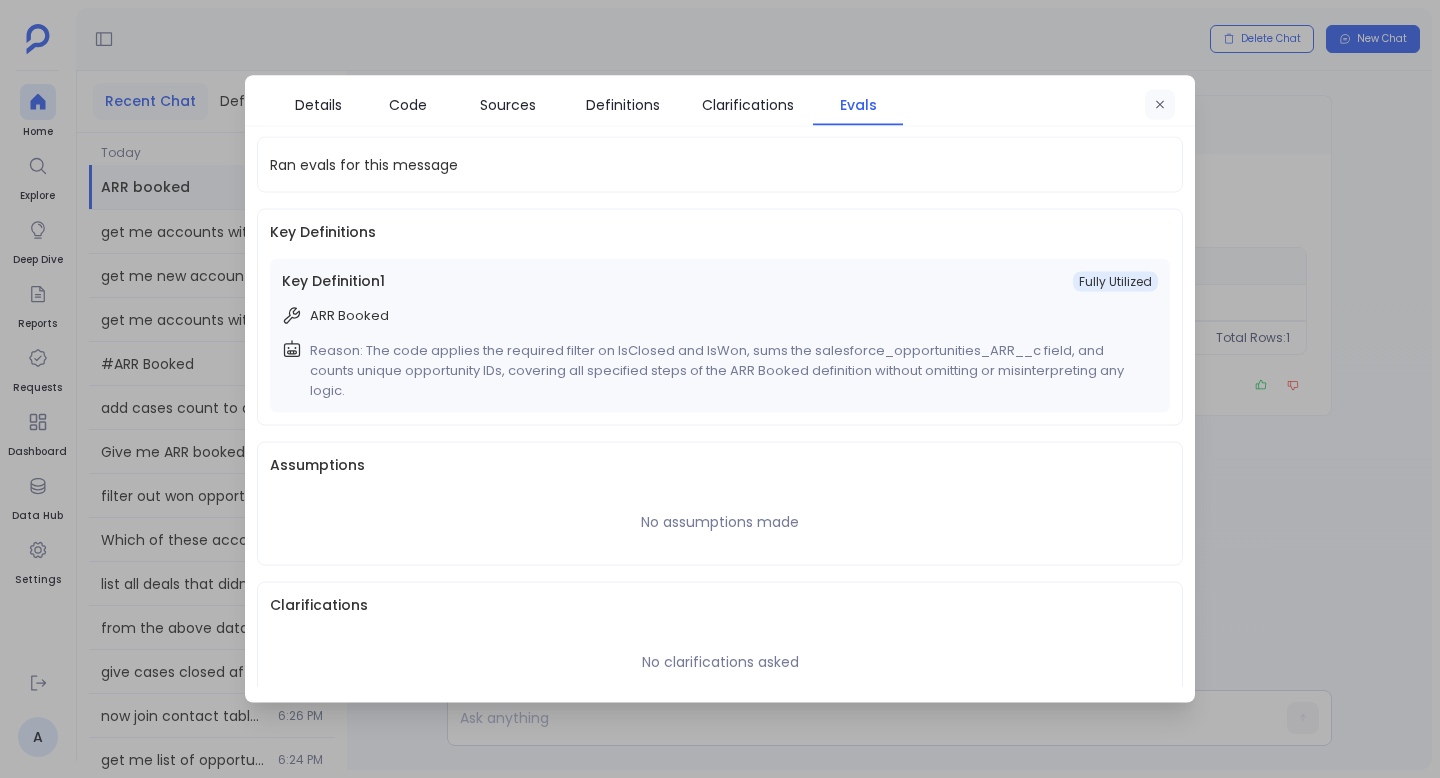 click at bounding box center [1160, 105] 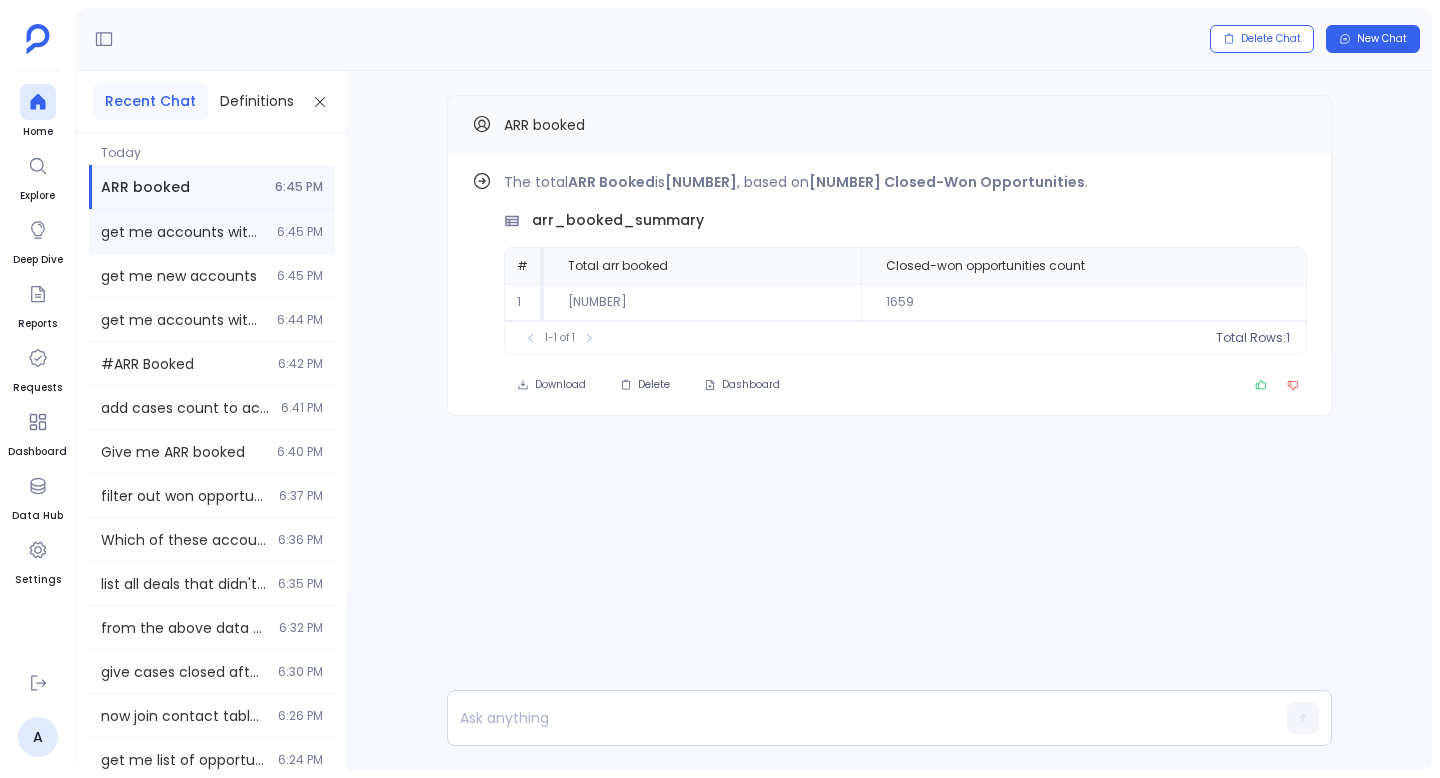 click on "get me accounts with amount 6:45 PM" at bounding box center (212, 231) 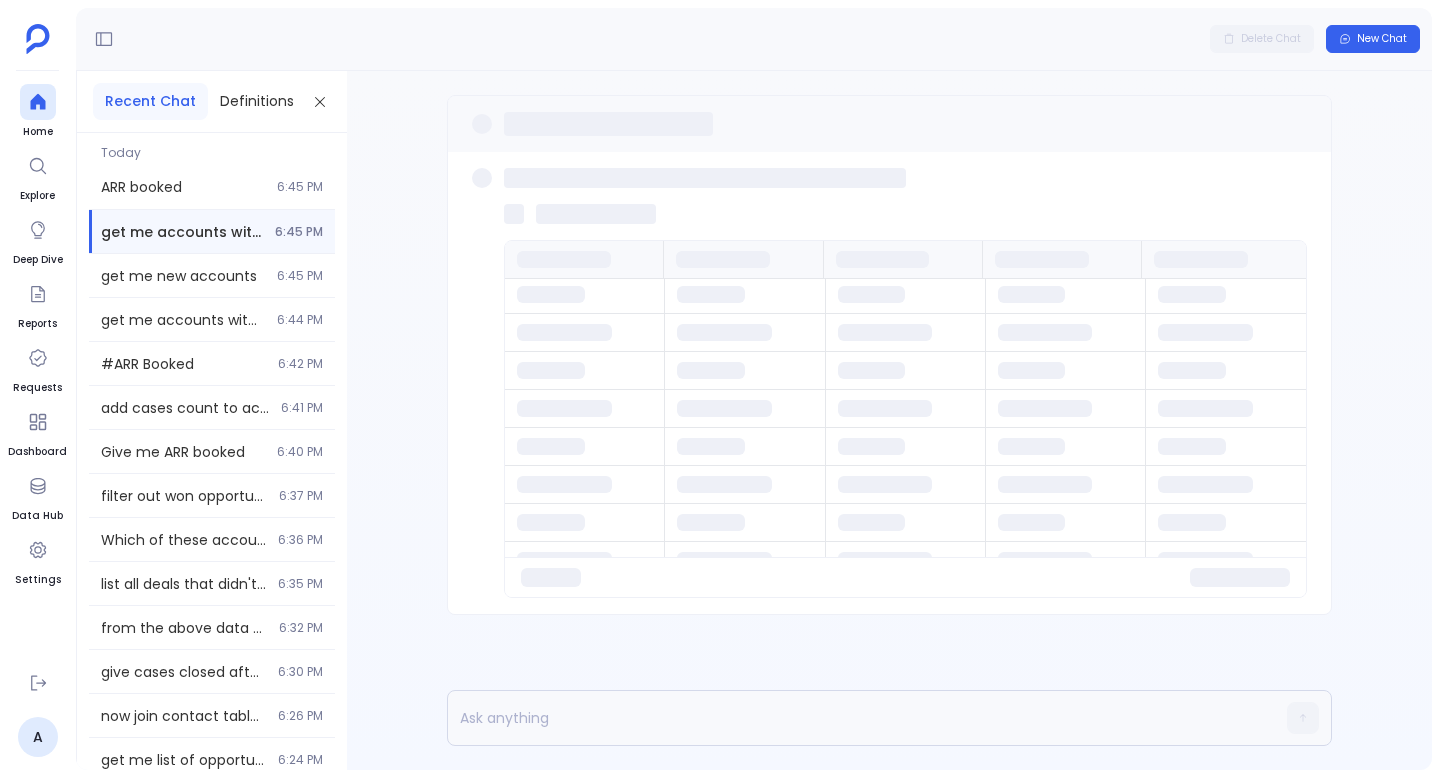 scroll, scrollTop: 102, scrollLeft: 0, axis: vertical 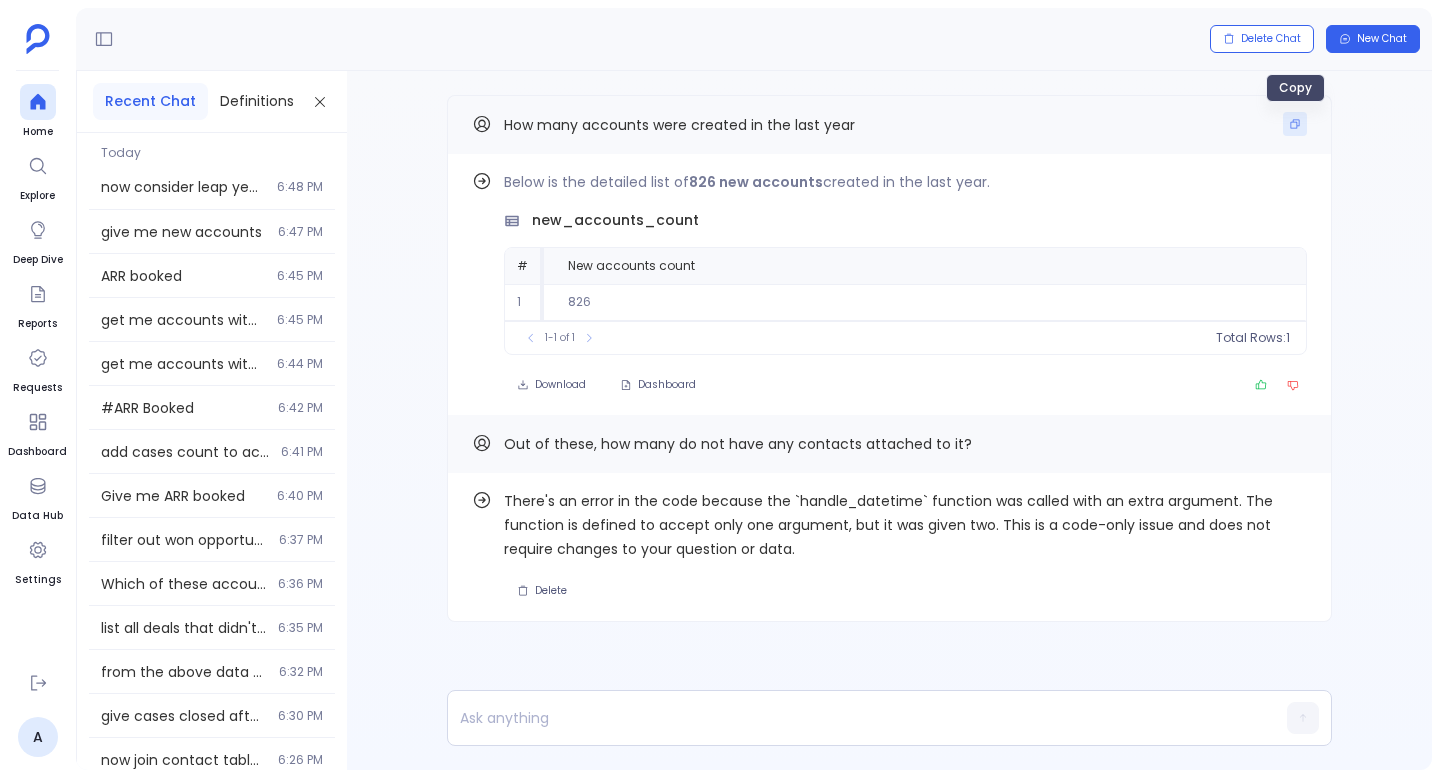 click 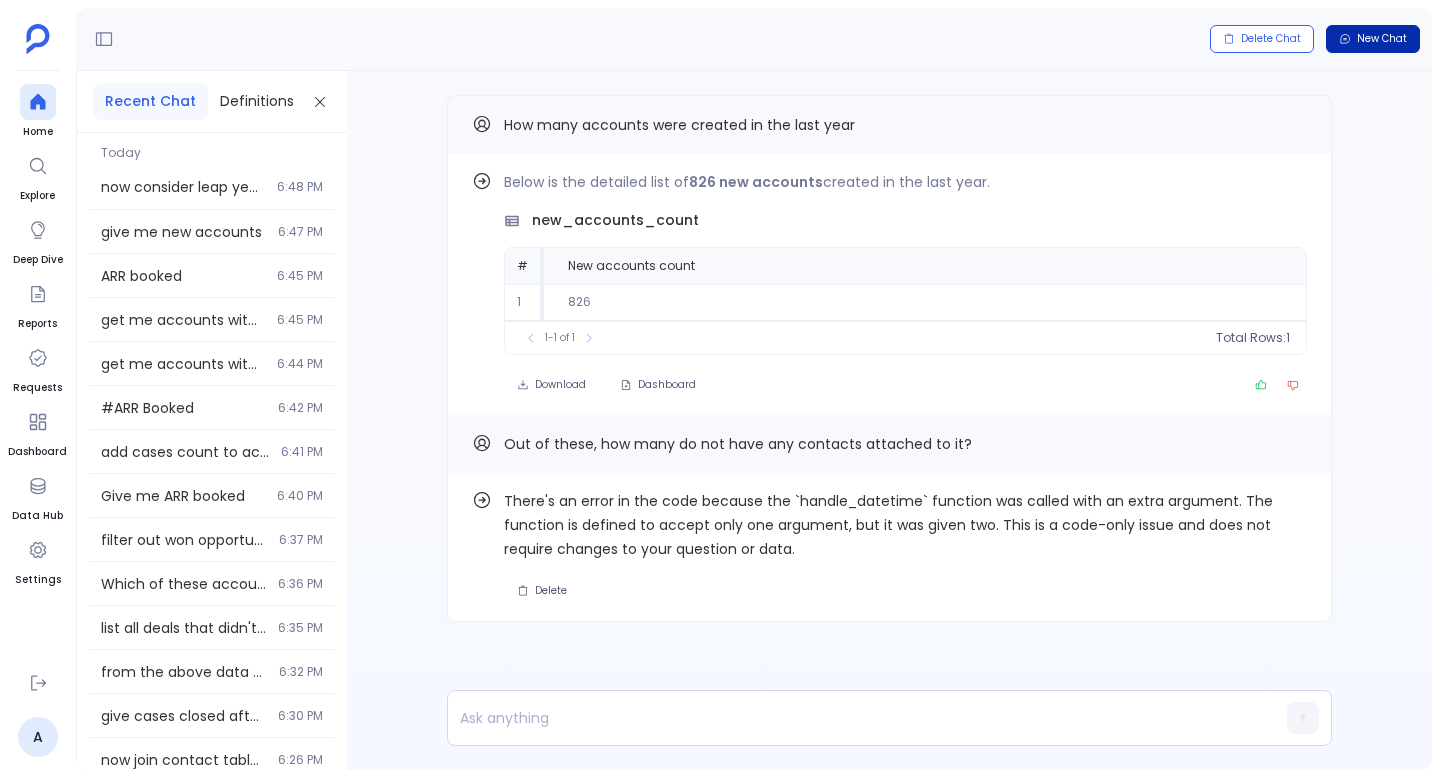click on "New Chat" at bounding box center [1382, 39] 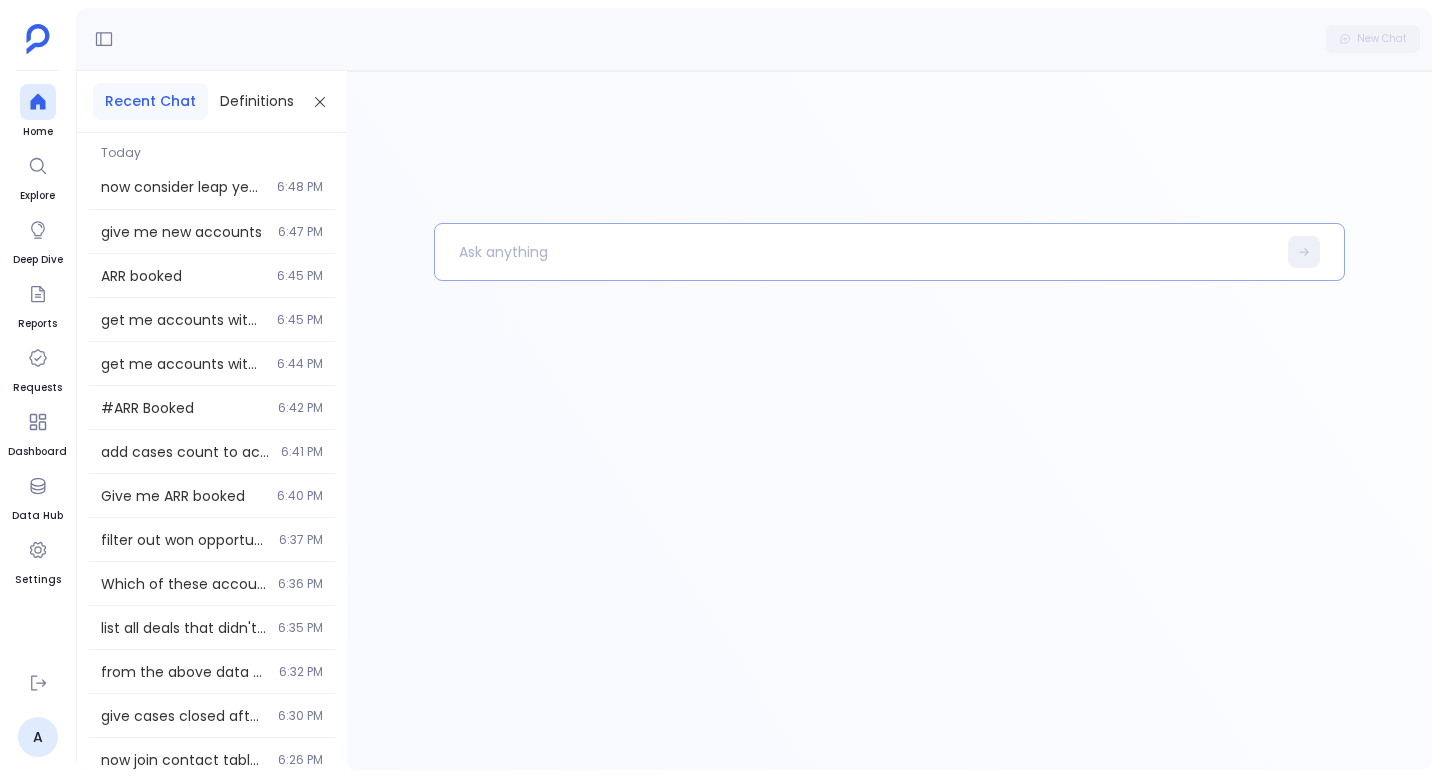 click at bounding box center (855, 252) 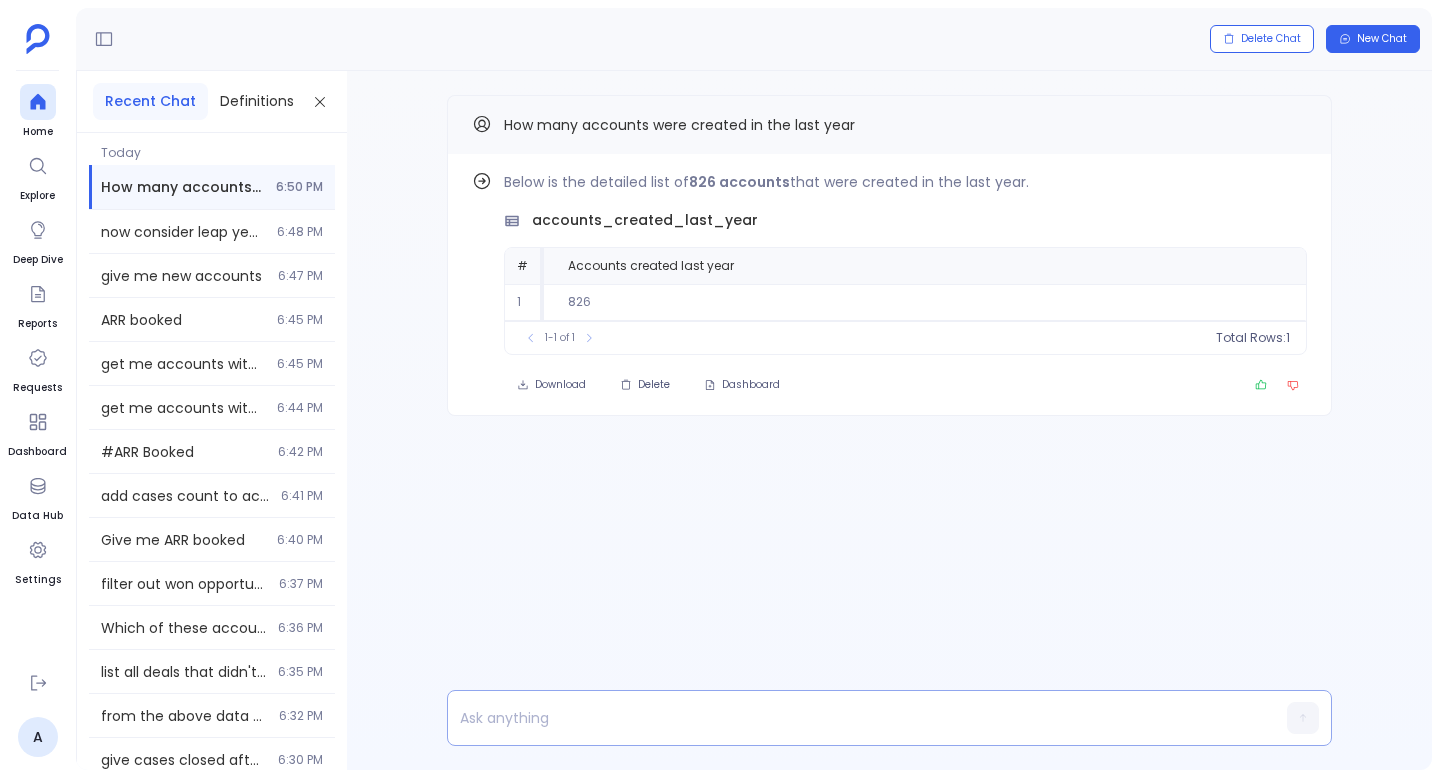 click at bounding box center (851, 718) 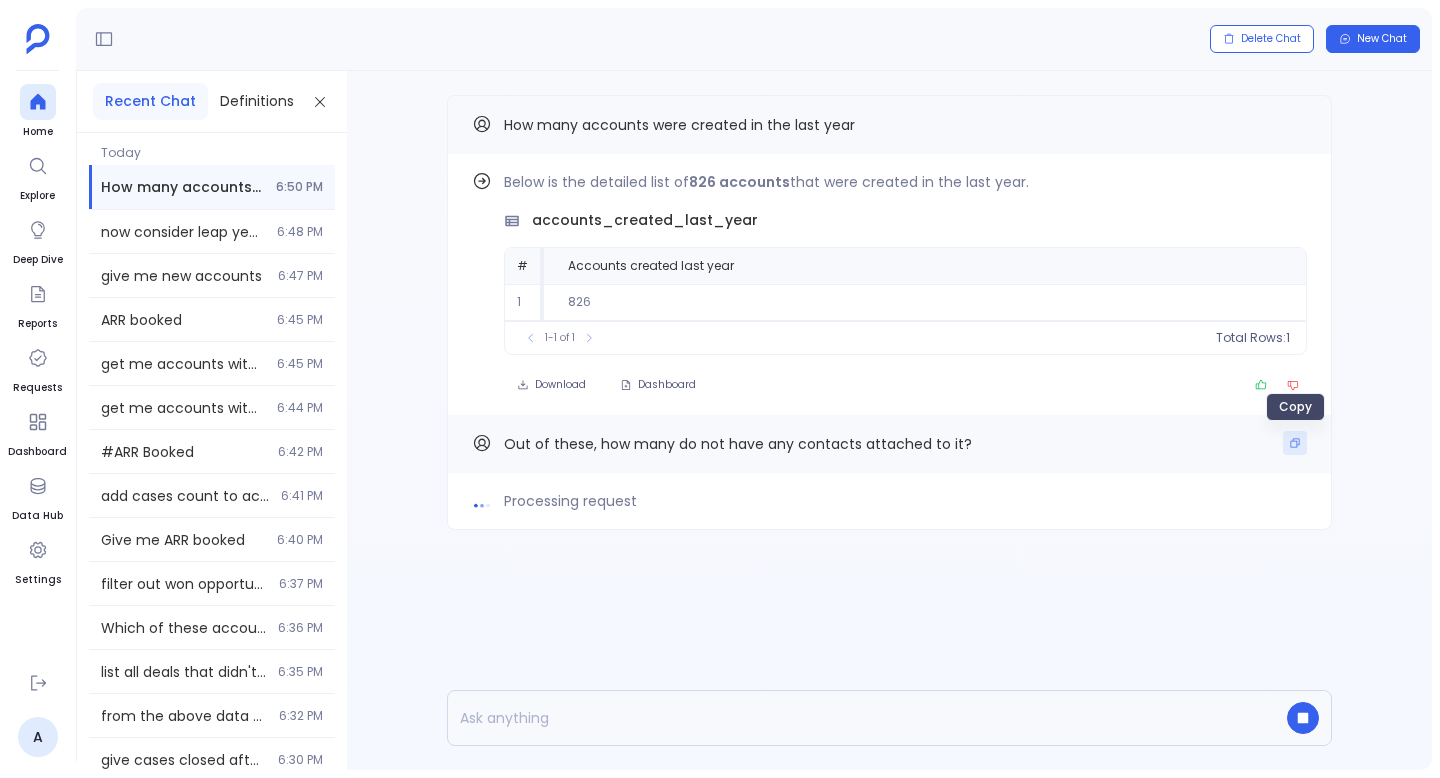 click 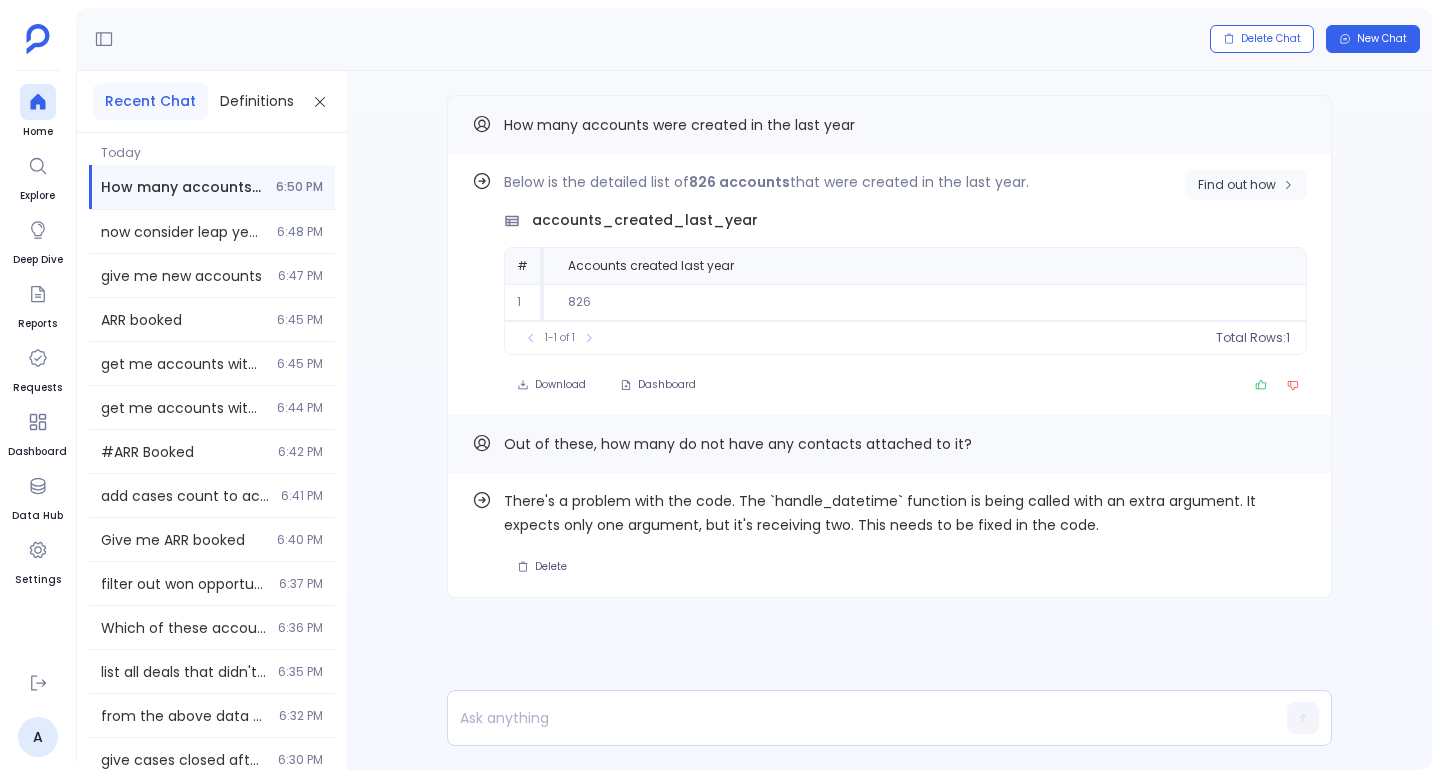 click on "Find out how" at bounding box center (1246, 185) 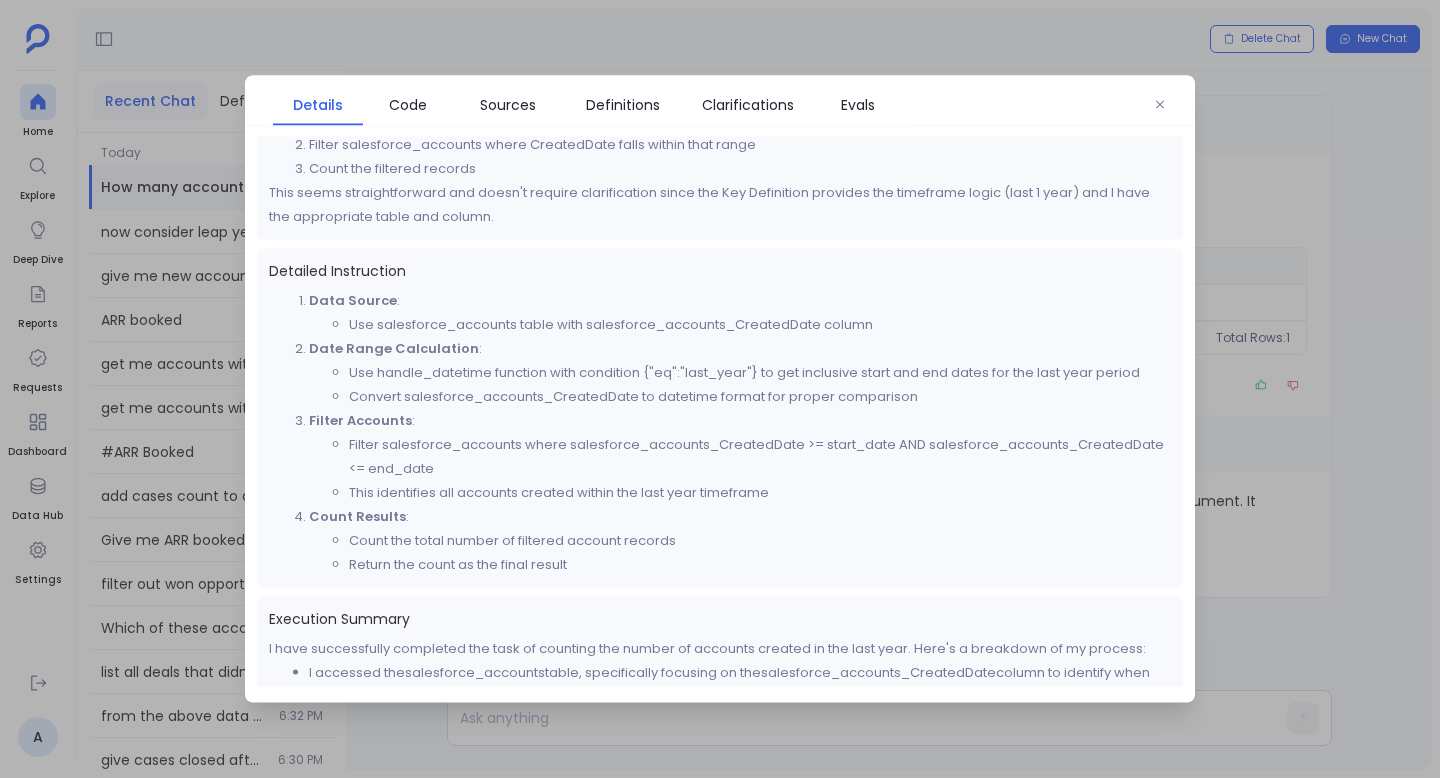 scroll, scrollTop: 878, scrollLeft: 0, axis: vertical 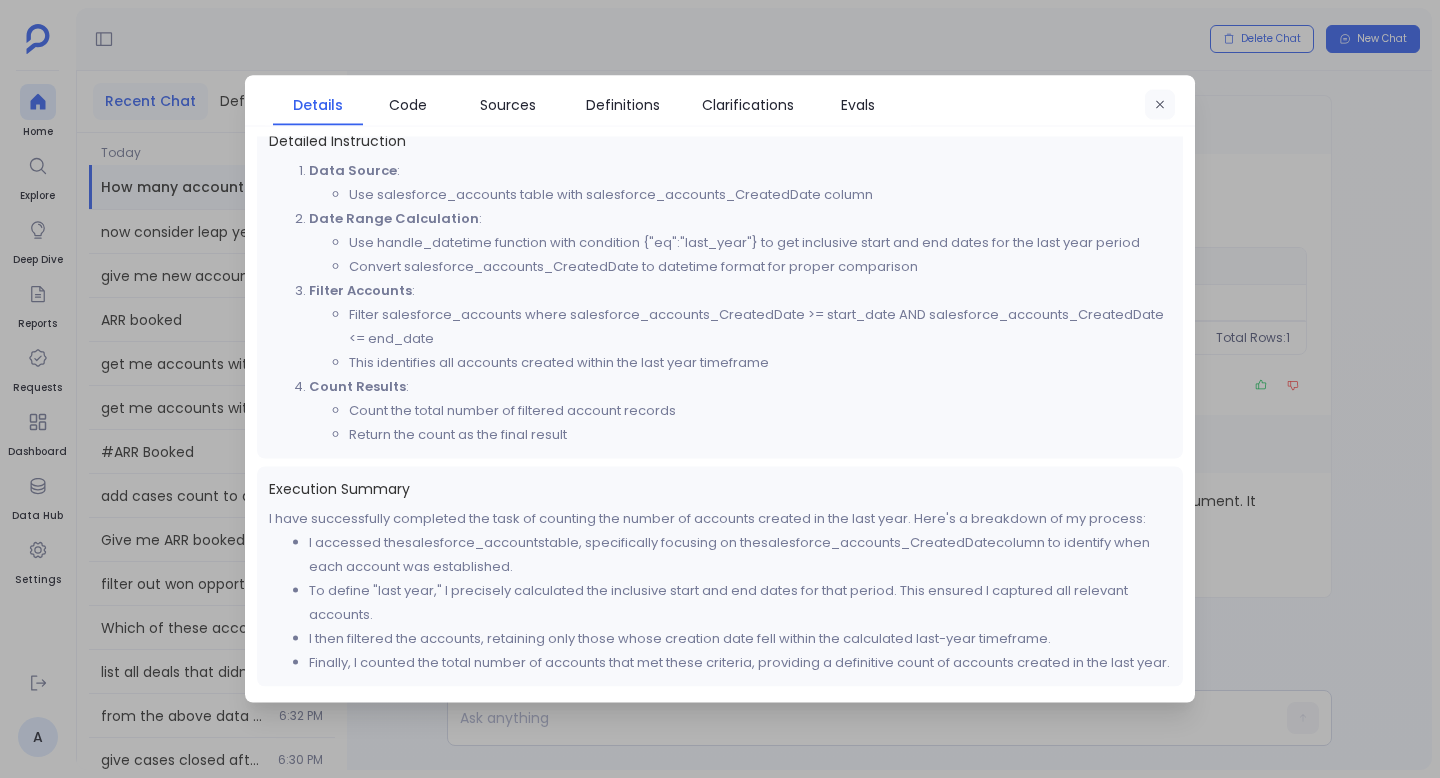 click 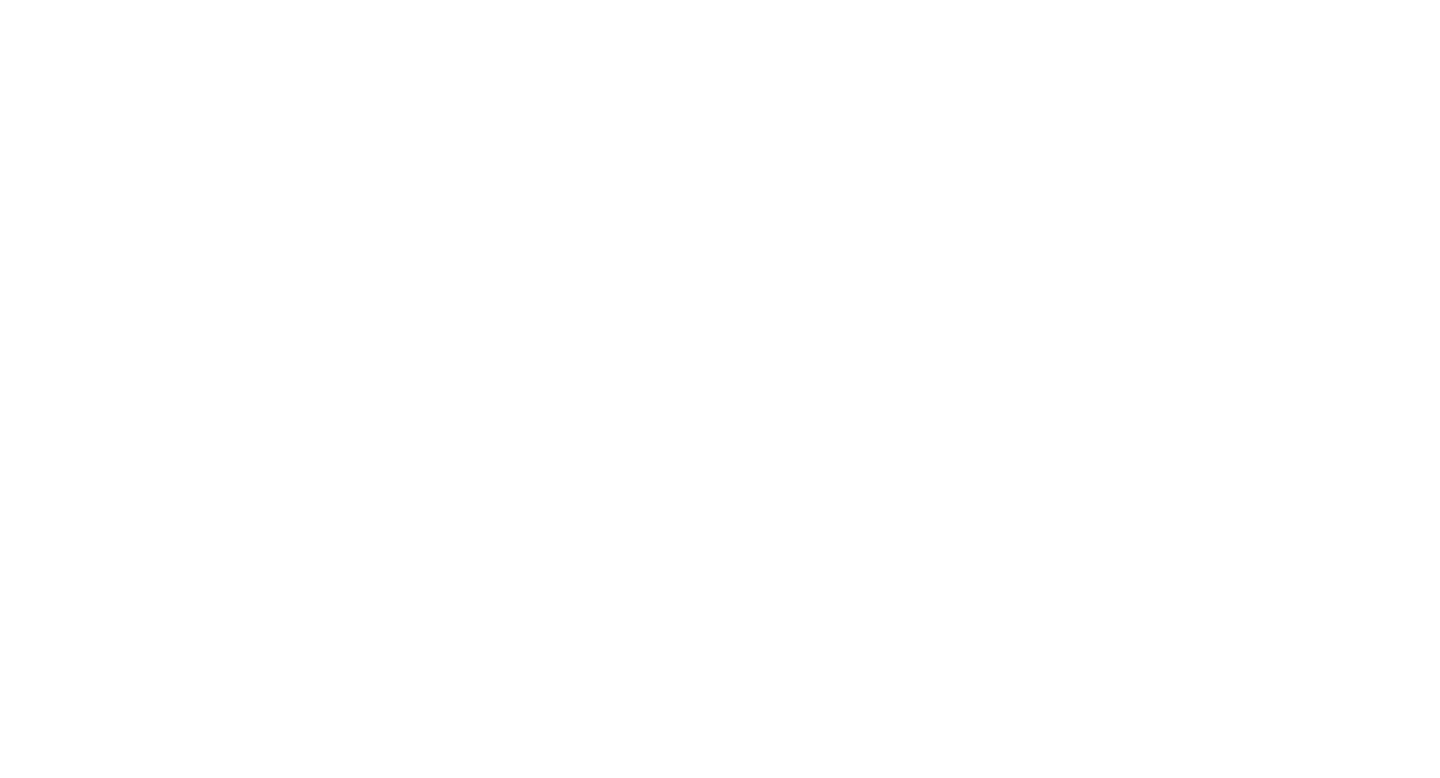 scroll, scrollTop: 0, scrollLeft: 0, axis: both 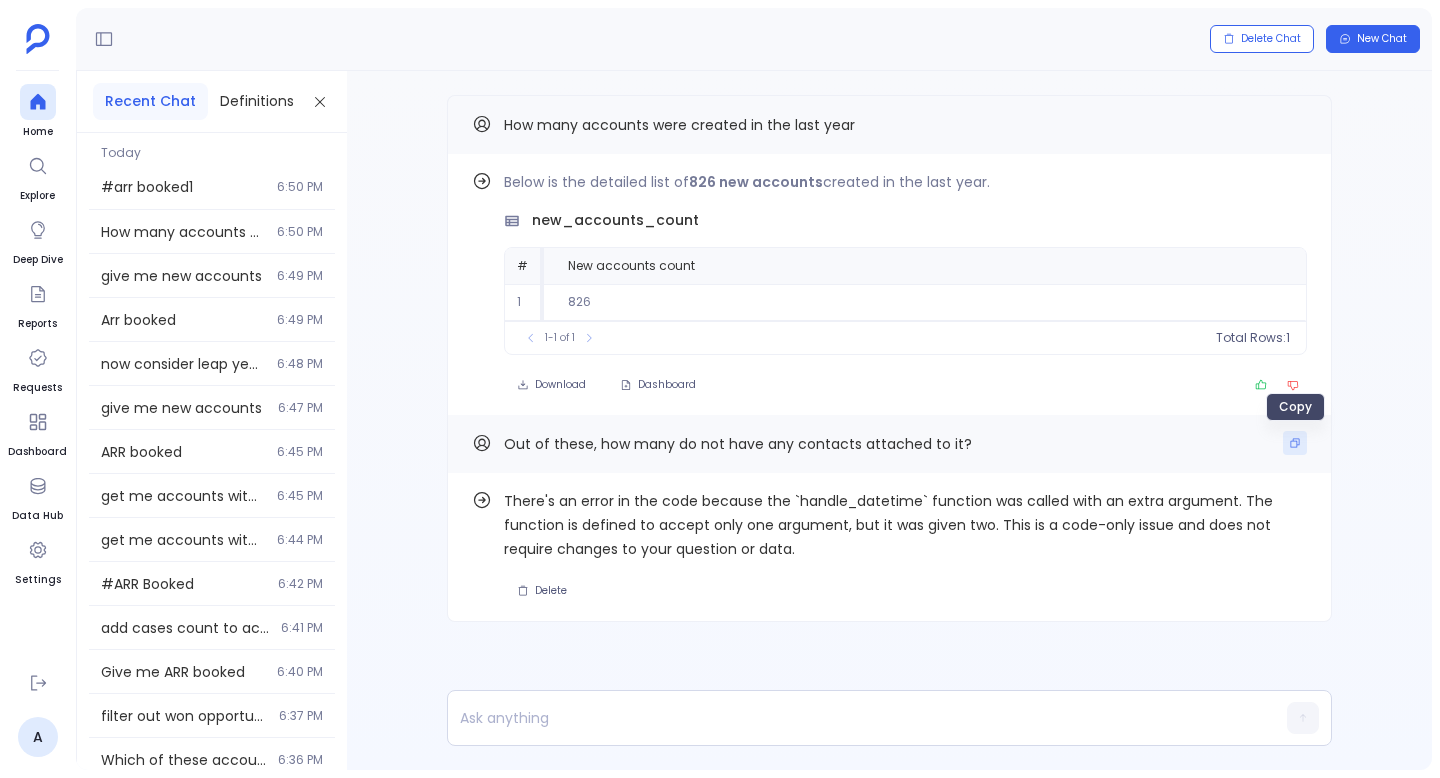 click at bounding box center (1295, 443) 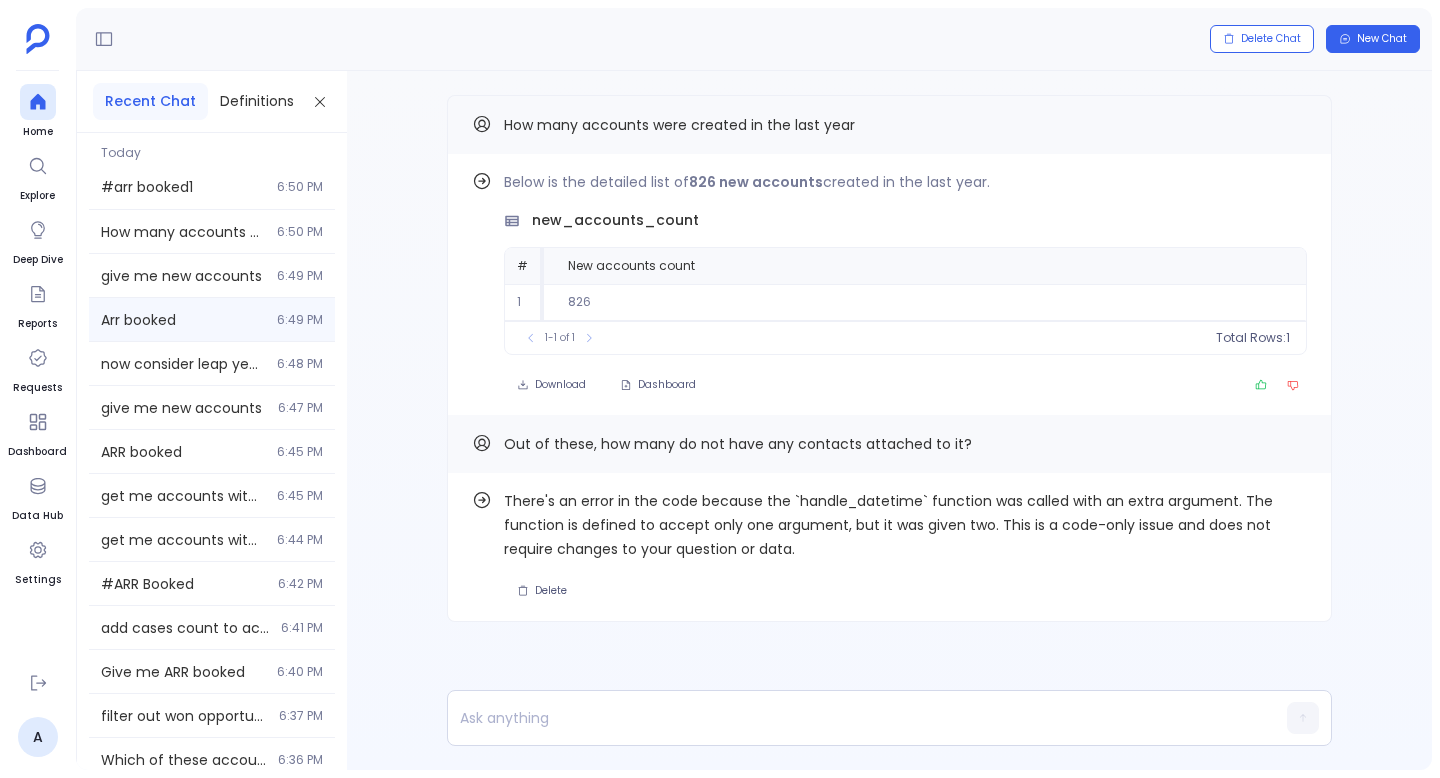 click on "Arr booked [TIME]" at bounding box center [212, 319] 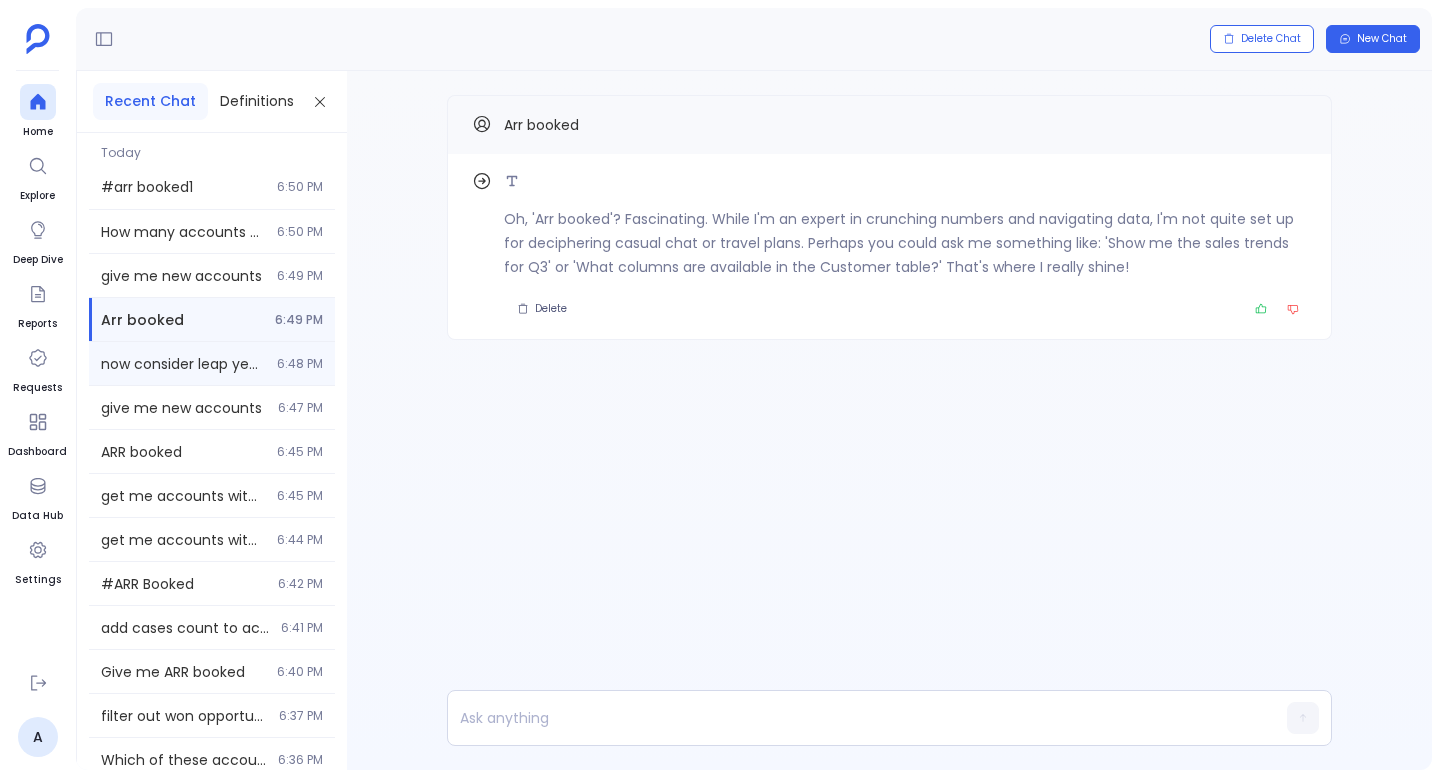 click on "now consider leap years also" at bounding box center (183, 364) 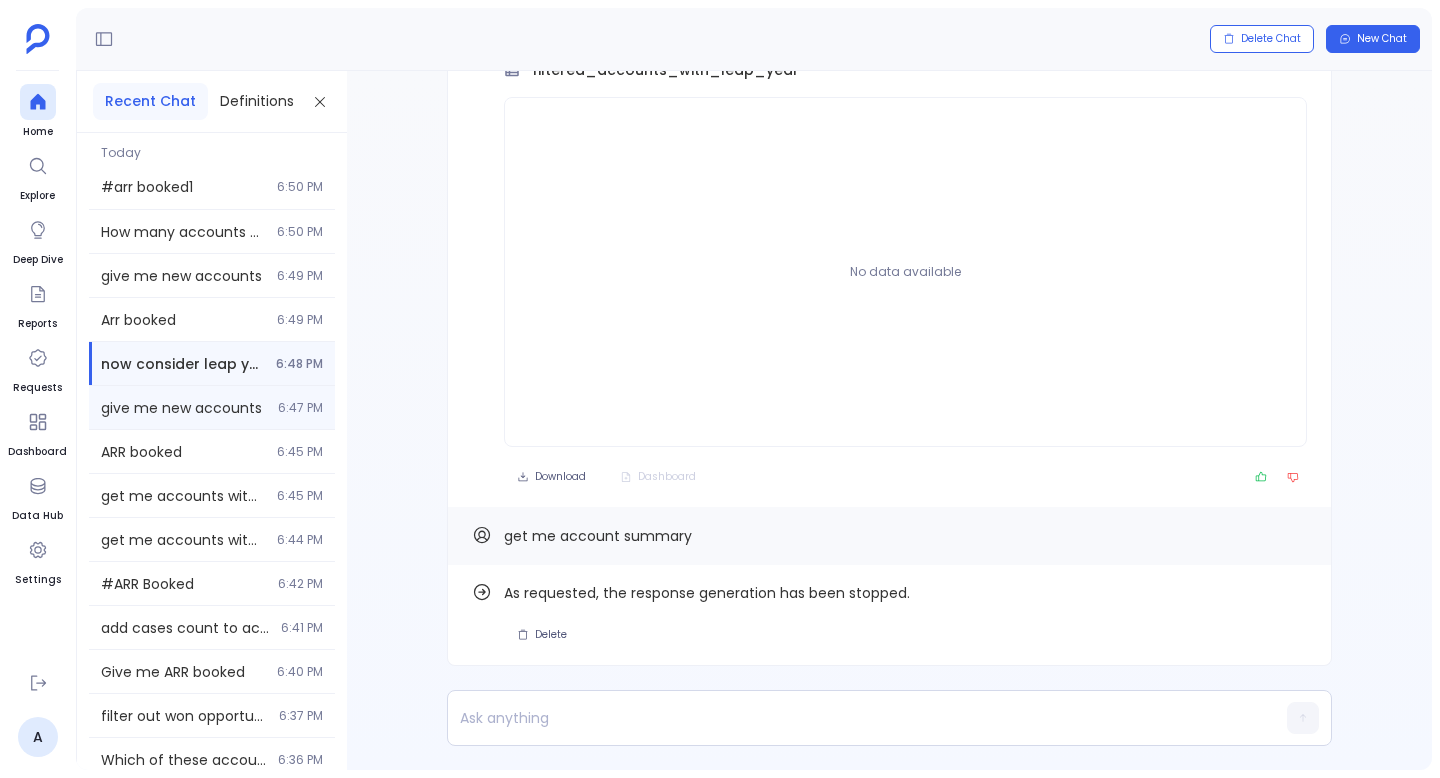 click on "give me new accounts [TIME]" at bounding box center [212, 407] 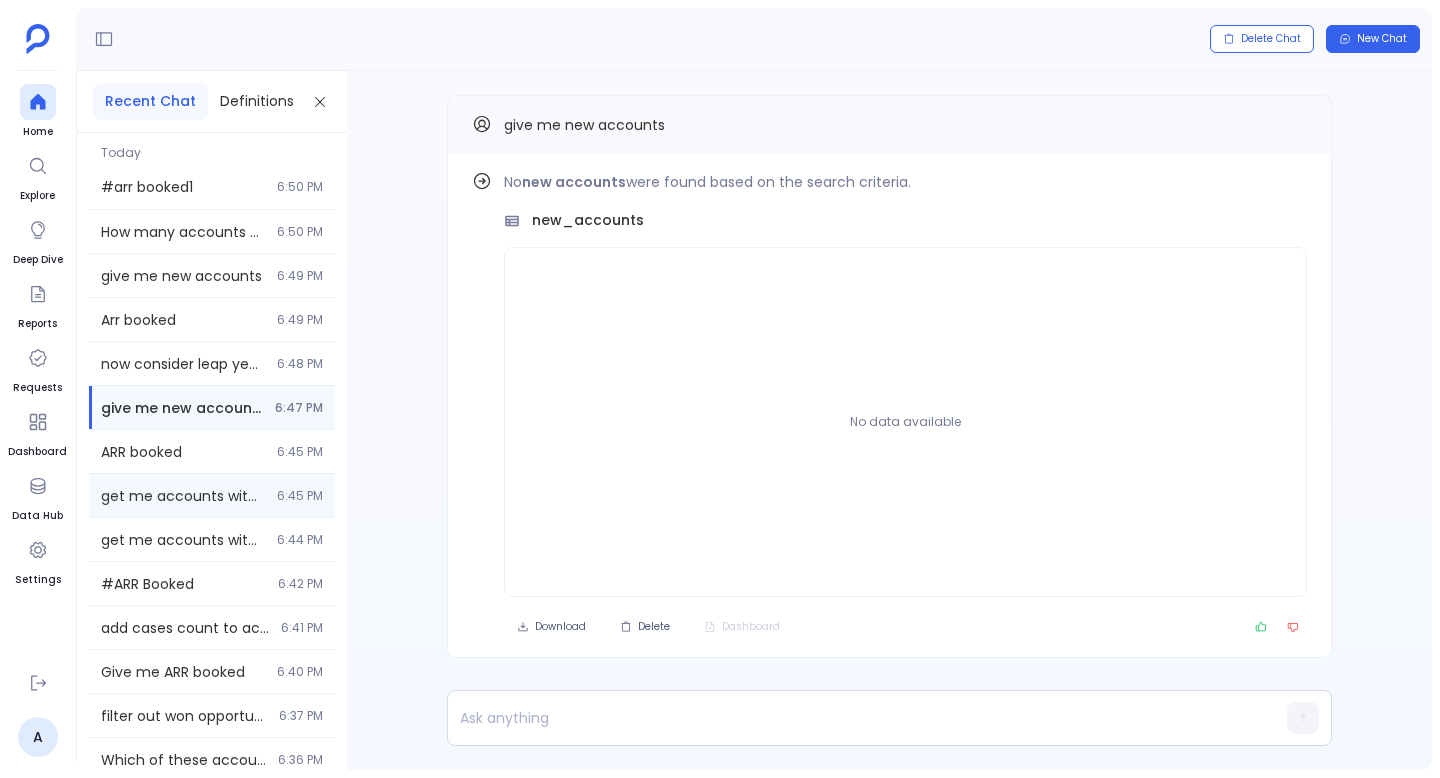 click on "get me accounts with amount [TIME]" at bounding box center [212, 495] 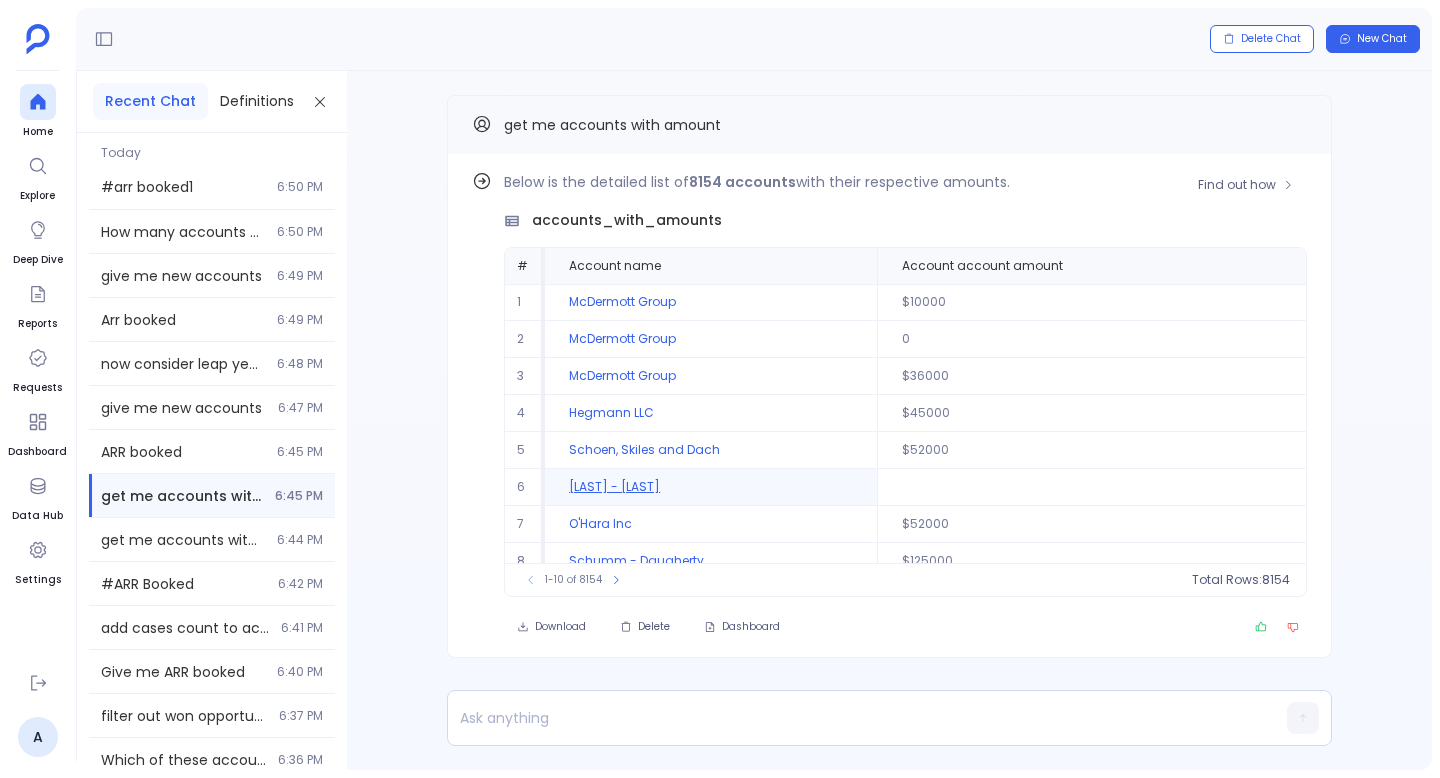 scroll, scrollTop: 91, scrollLeft: 0, axis: vertical 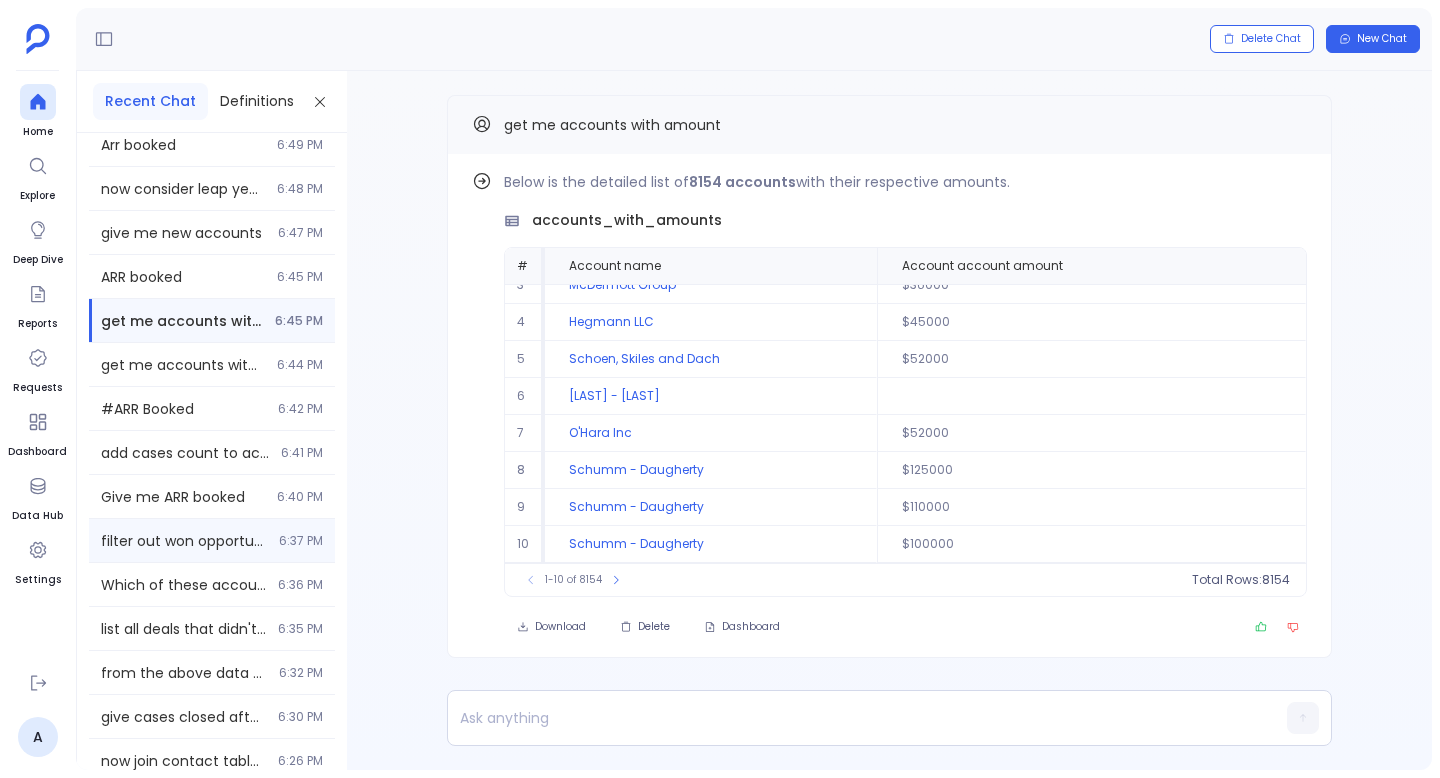 click on "filter out won opportunities with amount > 80000" at bounding box center (184, 541) 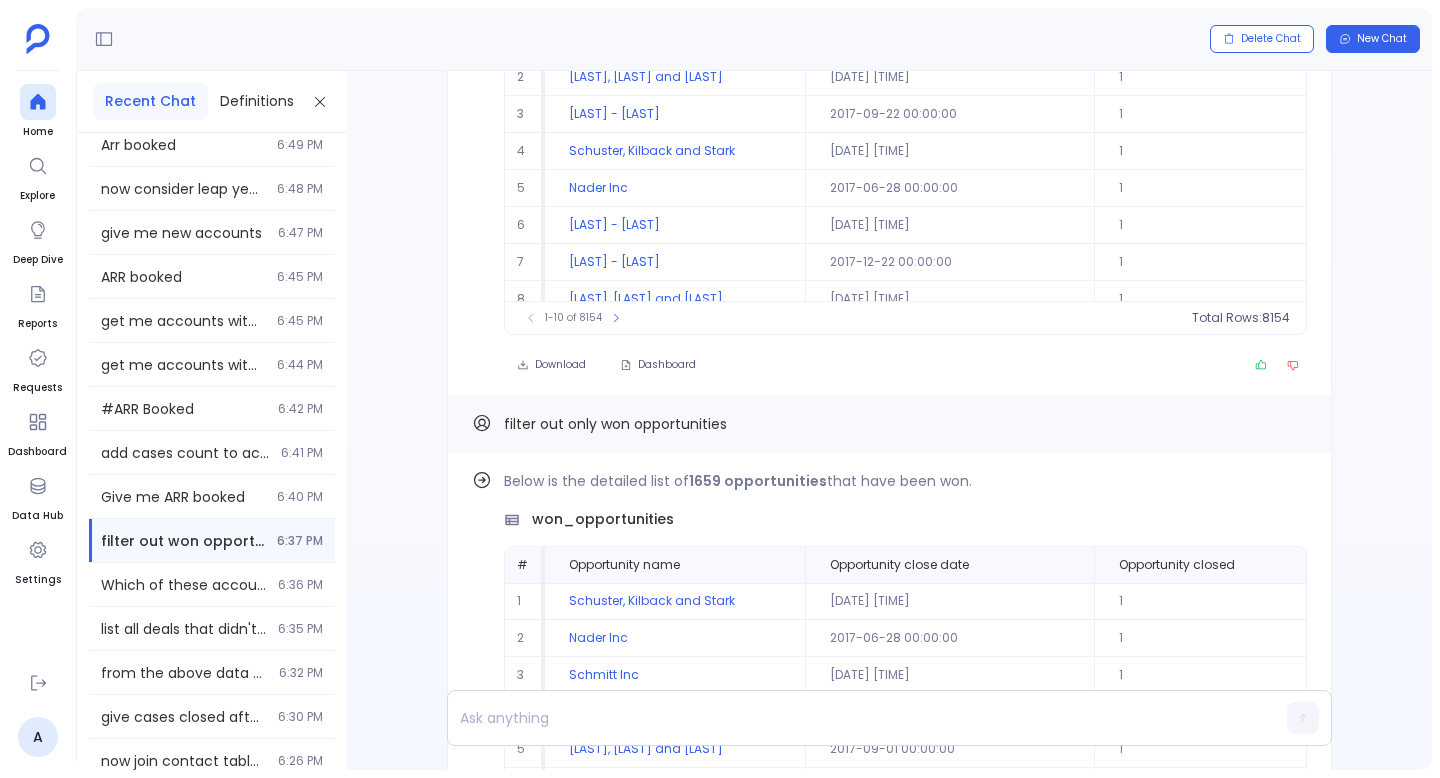 scroll, scrollTop: -3358, scrollLeft: 0, axis: vertical 